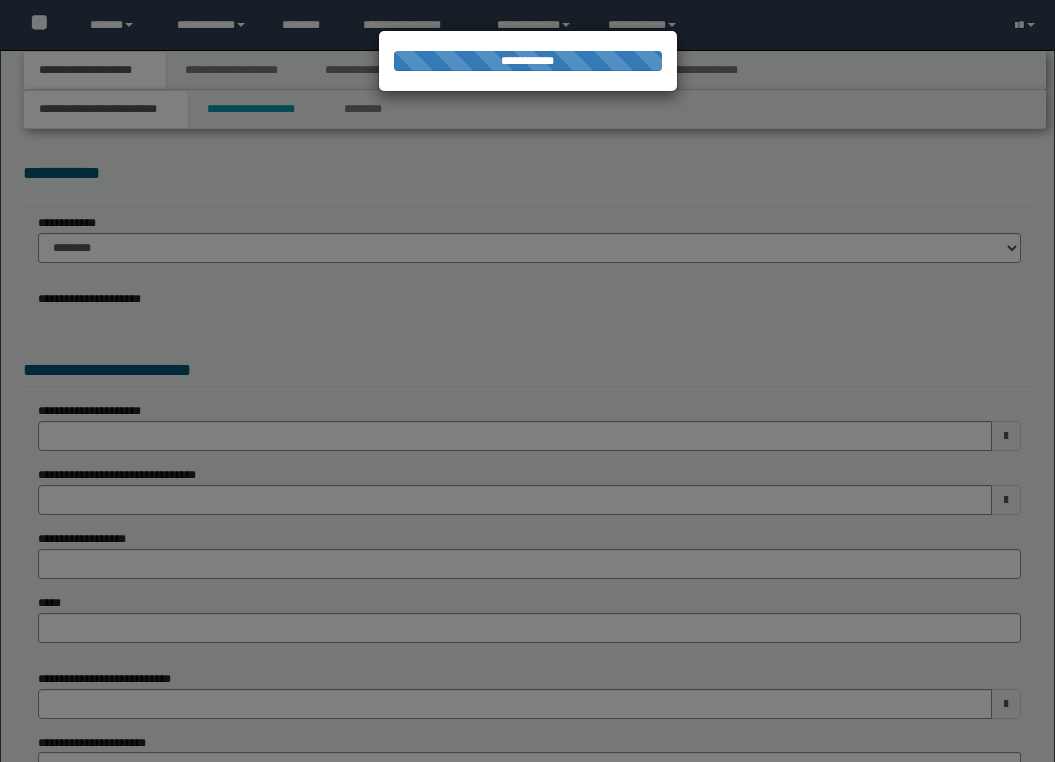 scroll, scrollTop: 0, scrollLeft: 0, axis: both 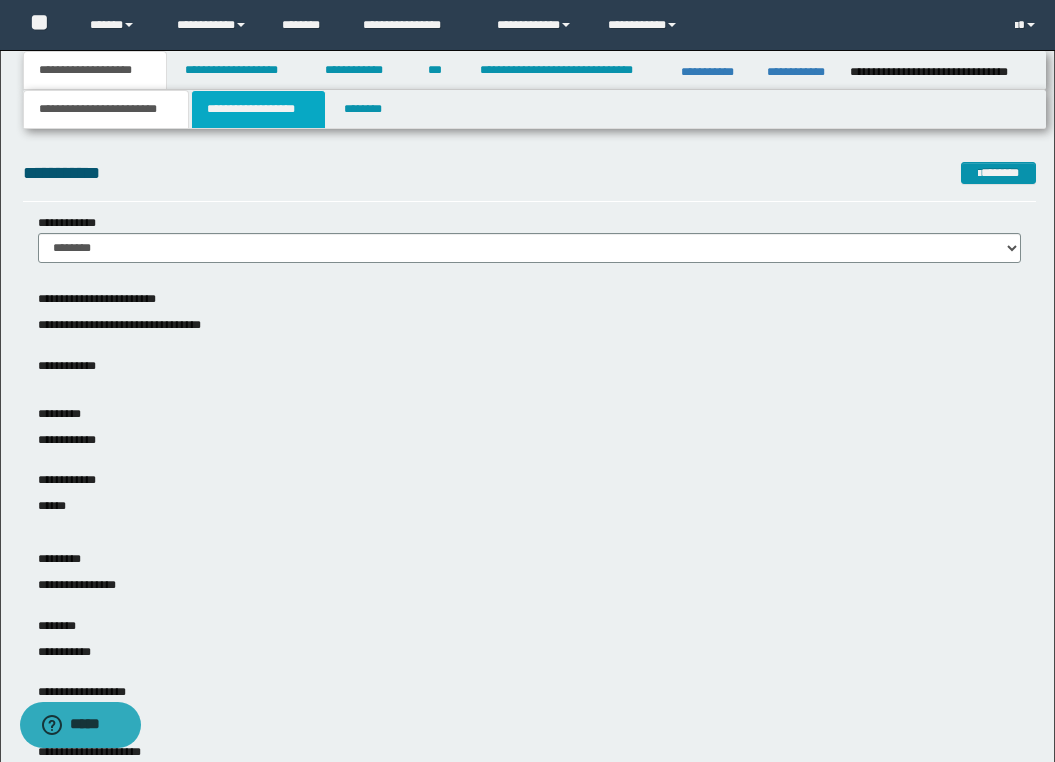click on "**********" at bounding box center (258, 109) 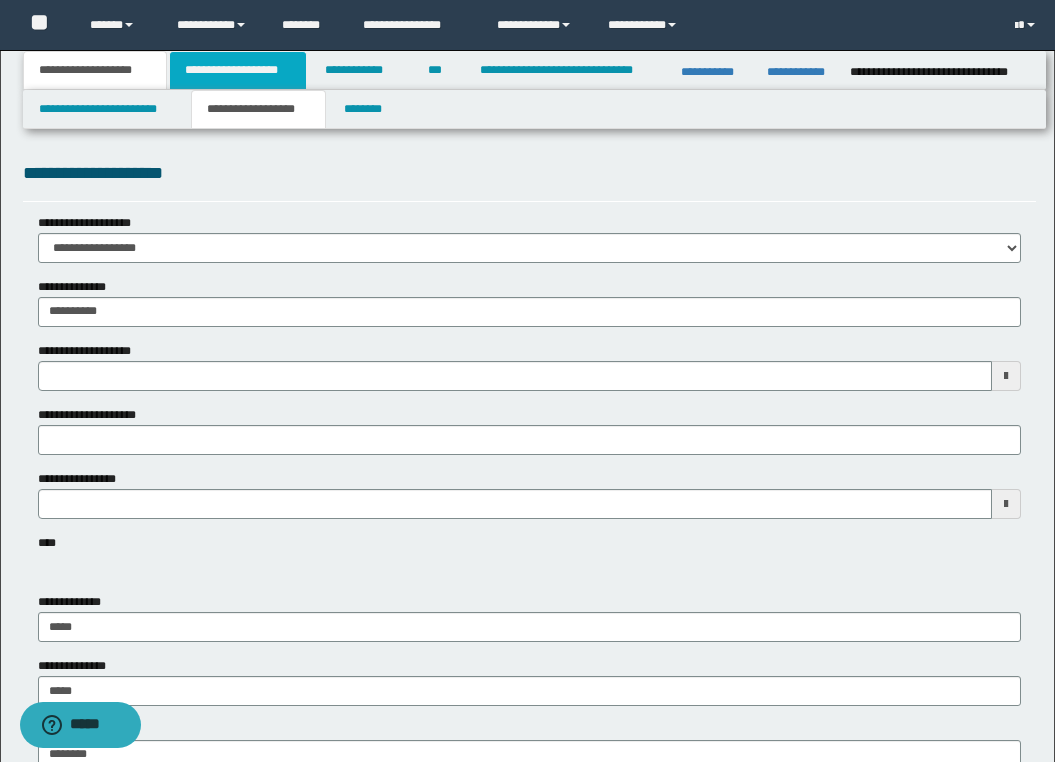 click on "**********" at bounding box center (238, 70) 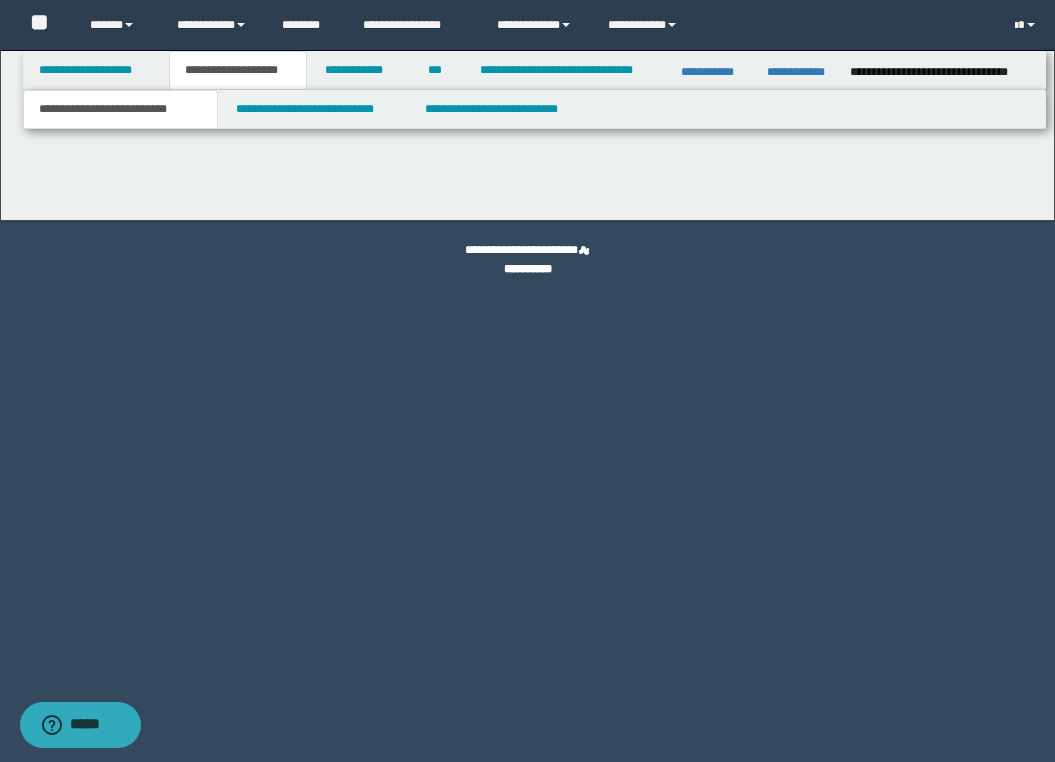 scroll, scrollTop: 0, scrollLeft: 0, axis: both 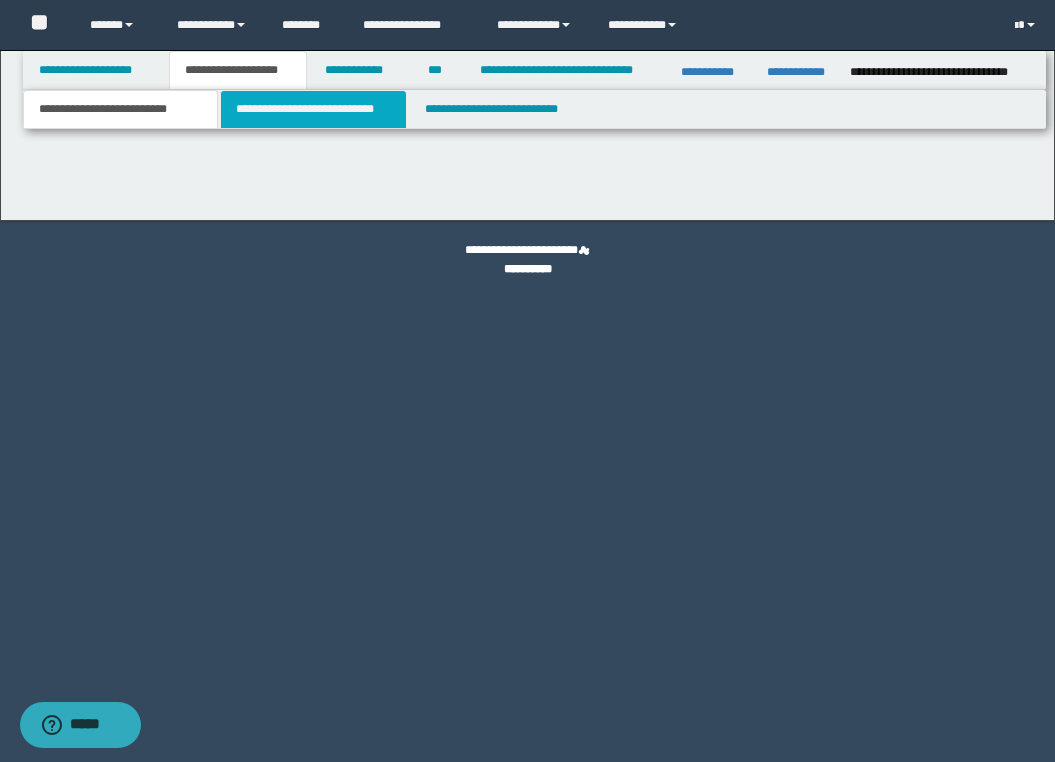 click on "**********" at bounding box center (314, 109) 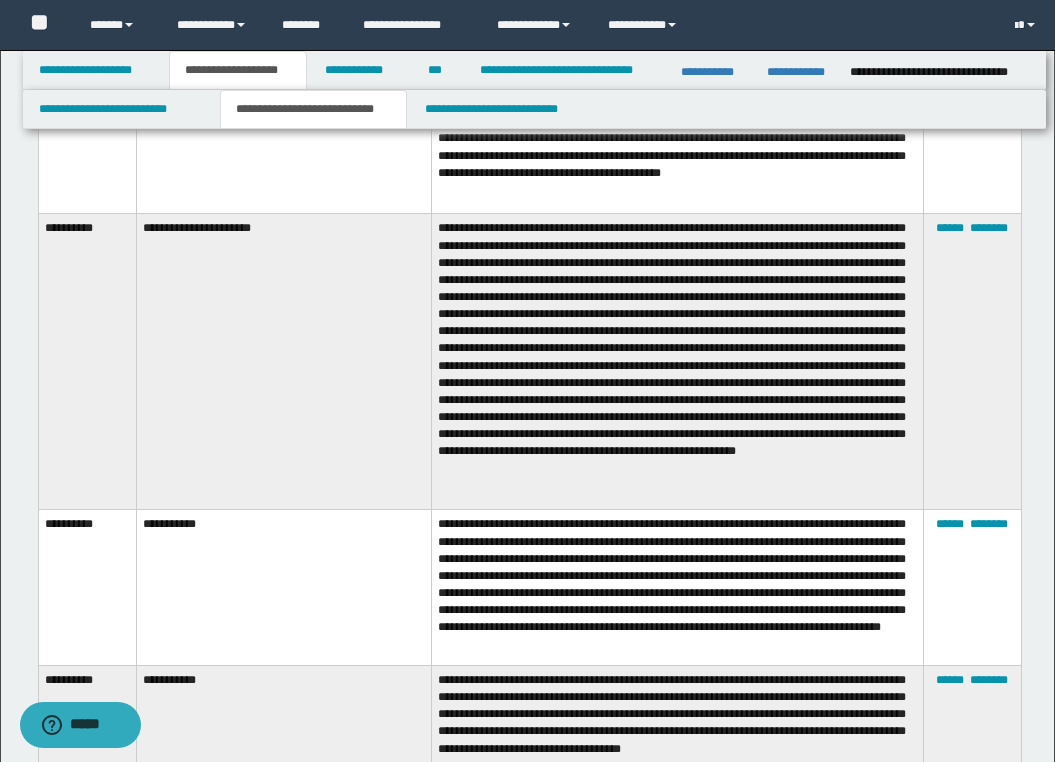 scroll, scrollTop: 2320, scrollLeft: 0, axis: vertical 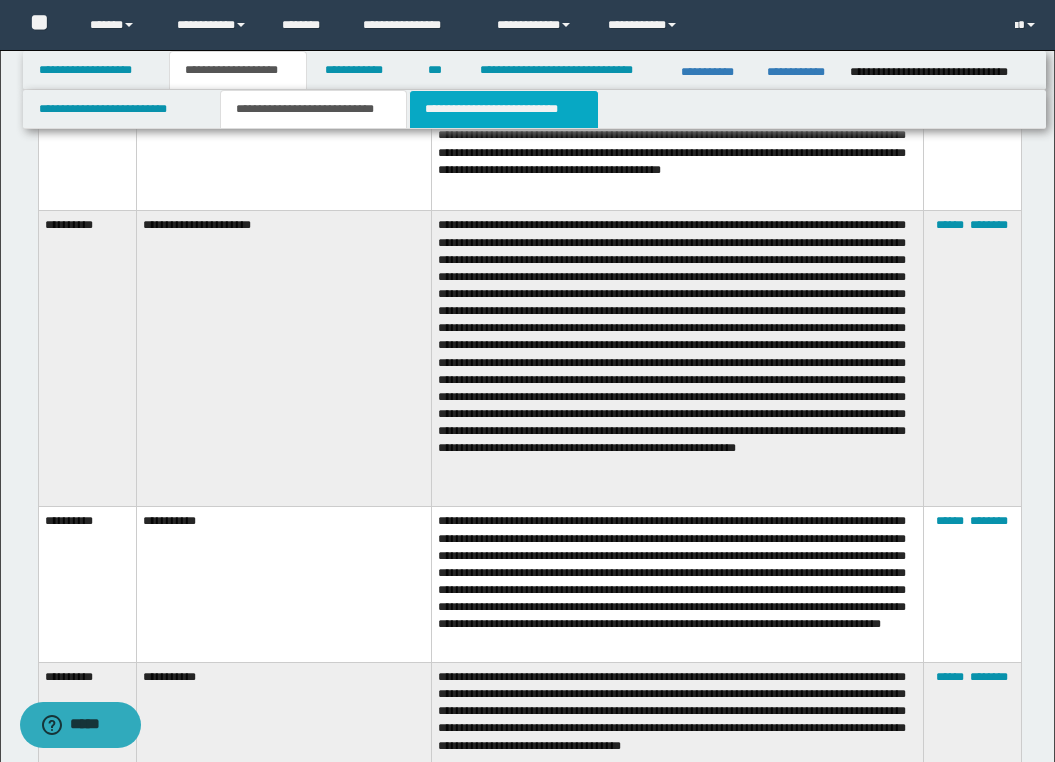 click on "**********" at bounding box center [504, 109] 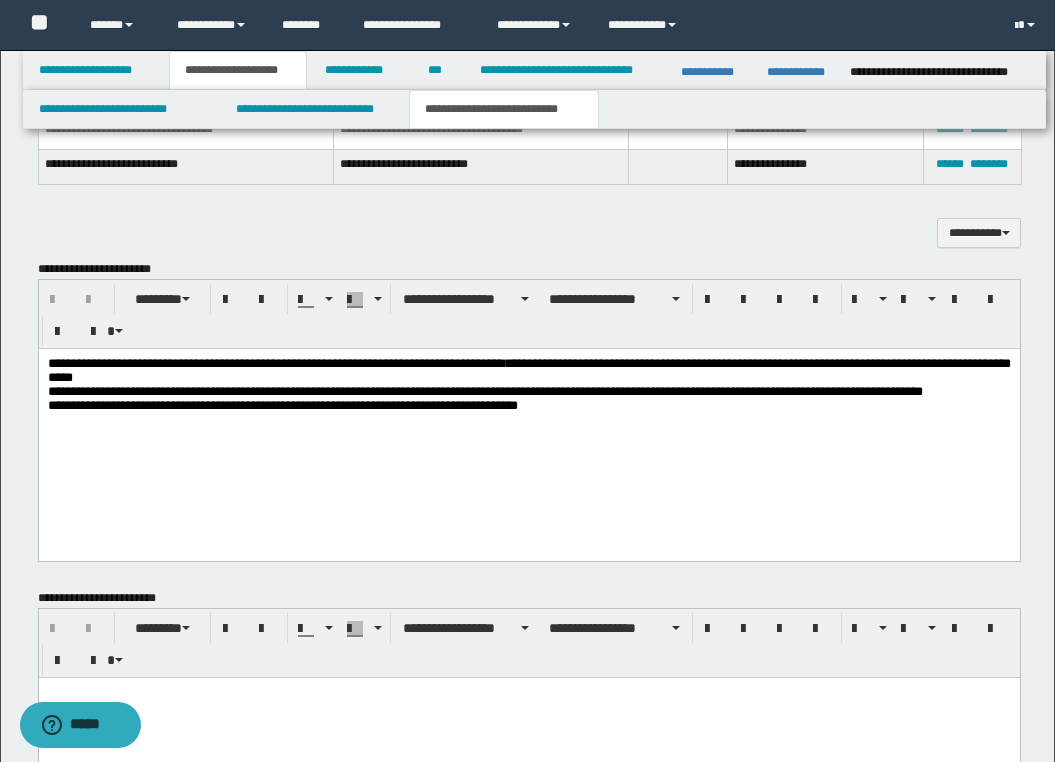 scroll, scrollTop: 920, scrollLeft: 0, axis: vertical 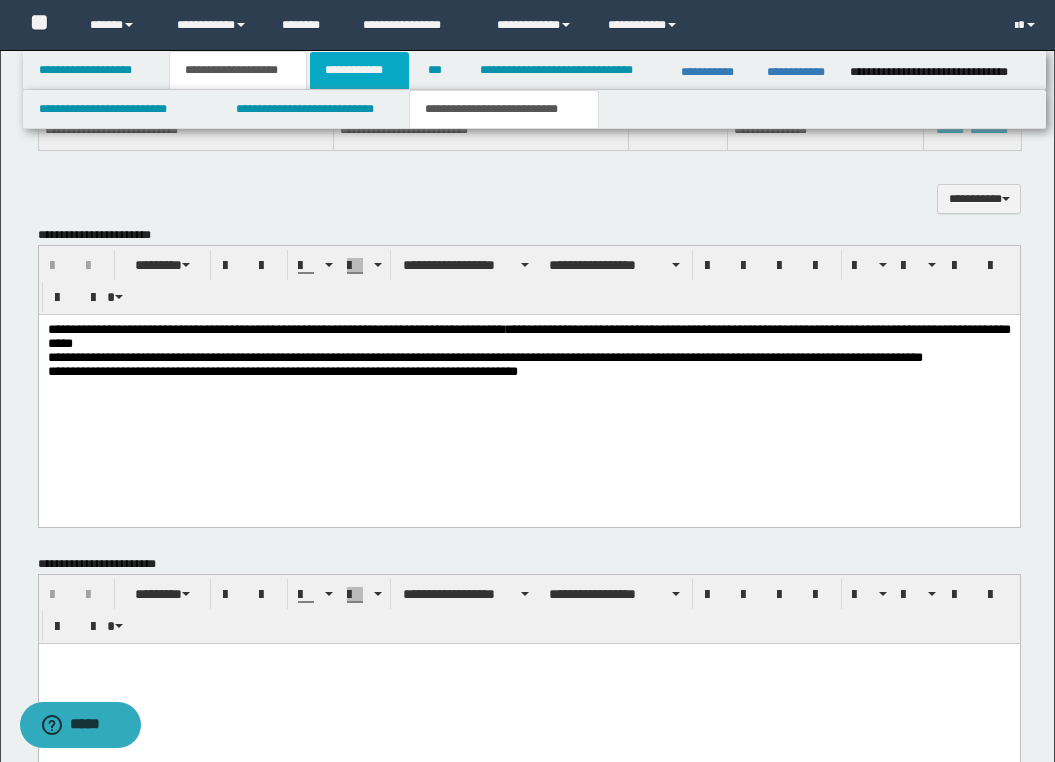click on "**********" at bounding box center (359, 70) 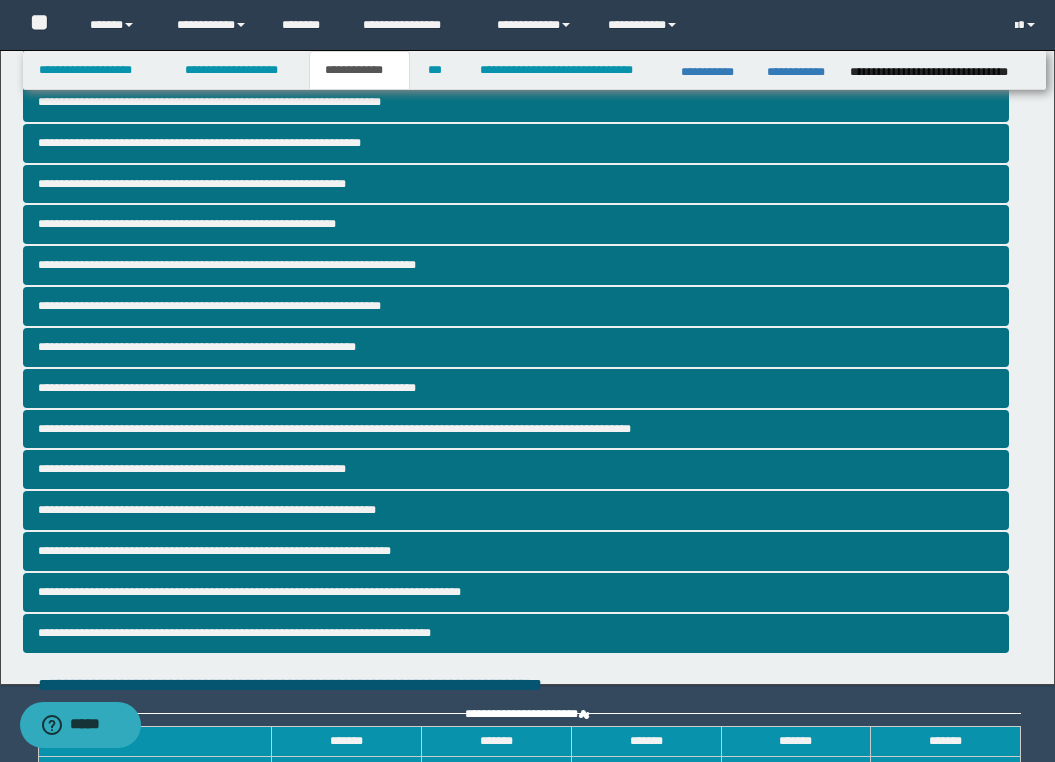 scroll, scrollTop: 711, scrollLeft: 0, axis: vertical 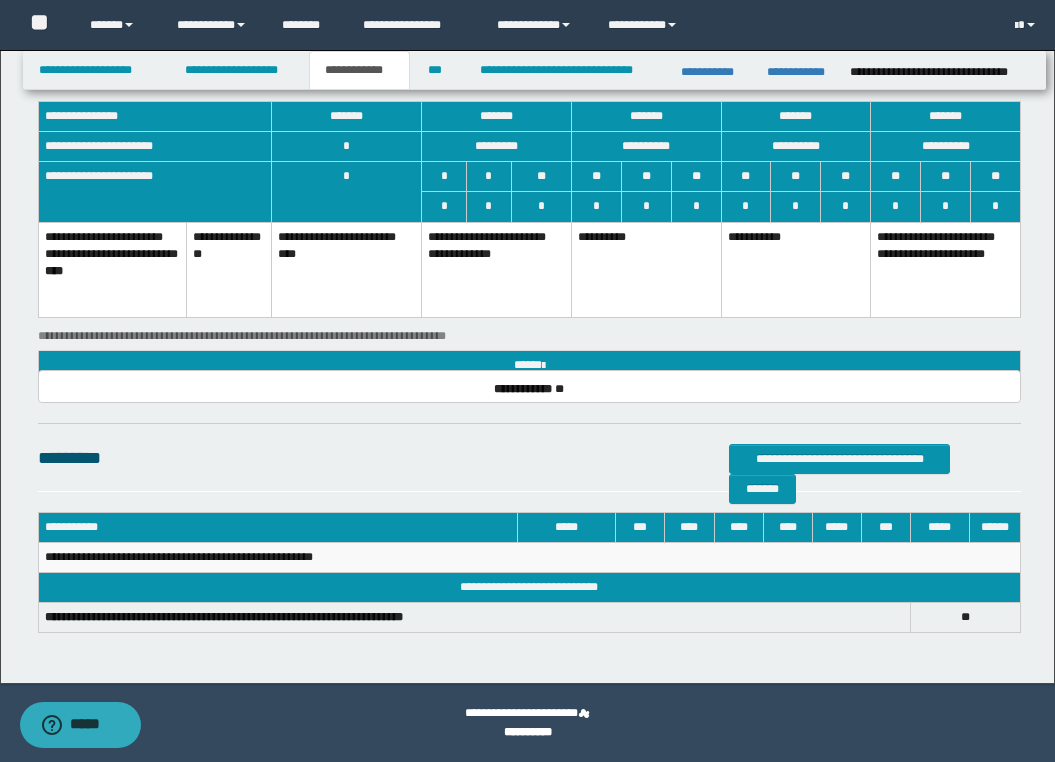 click on "**********" at bounding box center (527, 11) 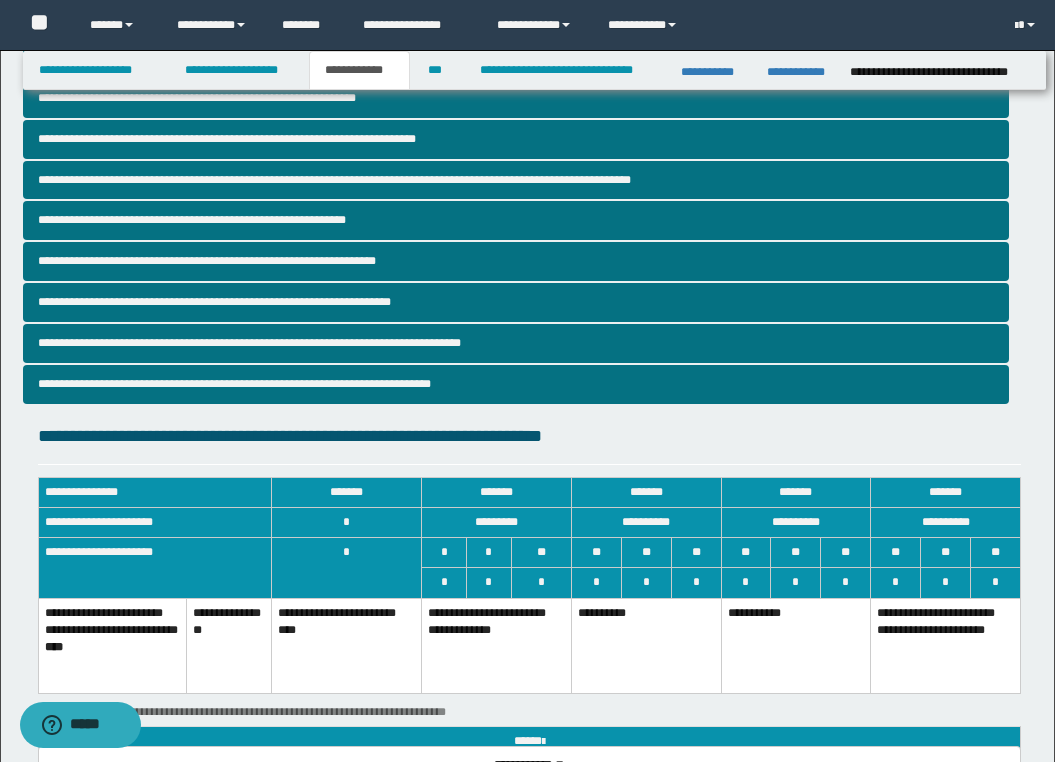scroll, scrollTop: 311, scrollLeft: 0, axis: vertical 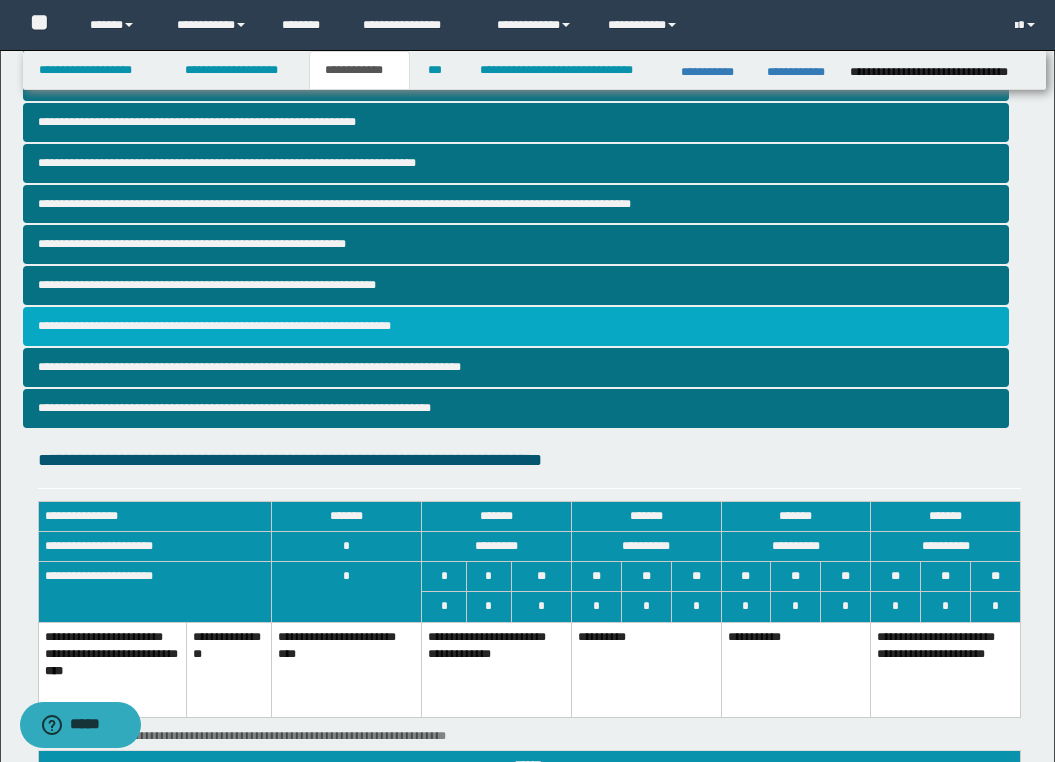 click on "**********" at bounding box center [516, 326] 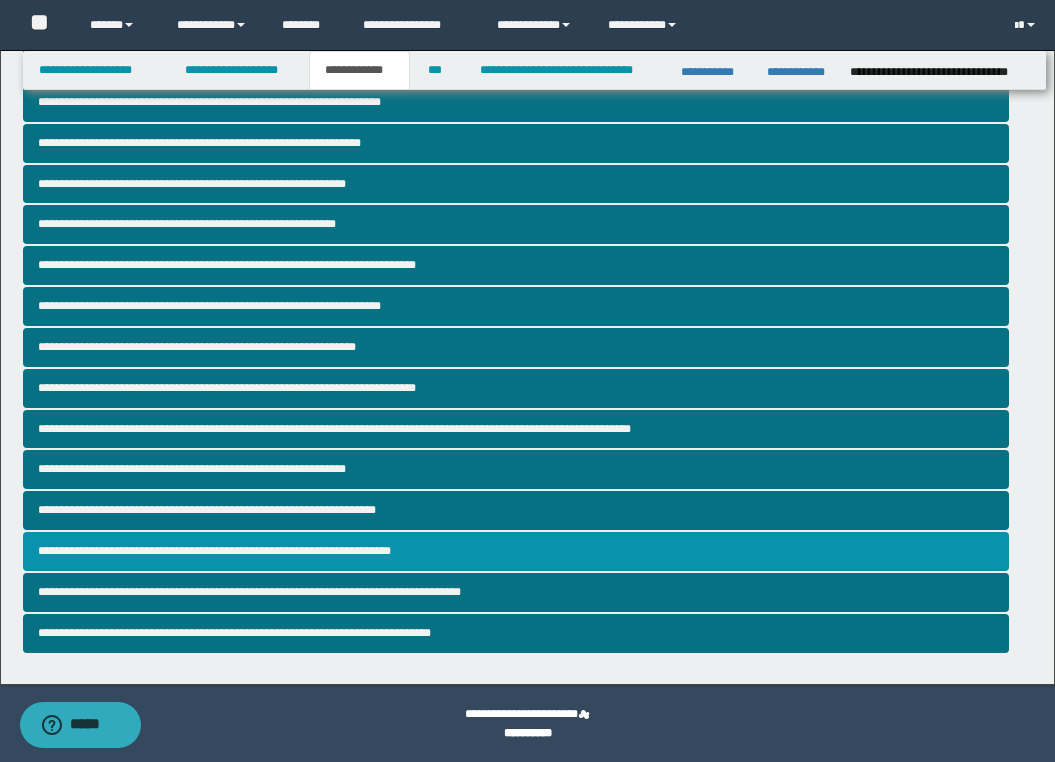 scroll, scrollTop: 0, scrollLeft: 0, axis: both 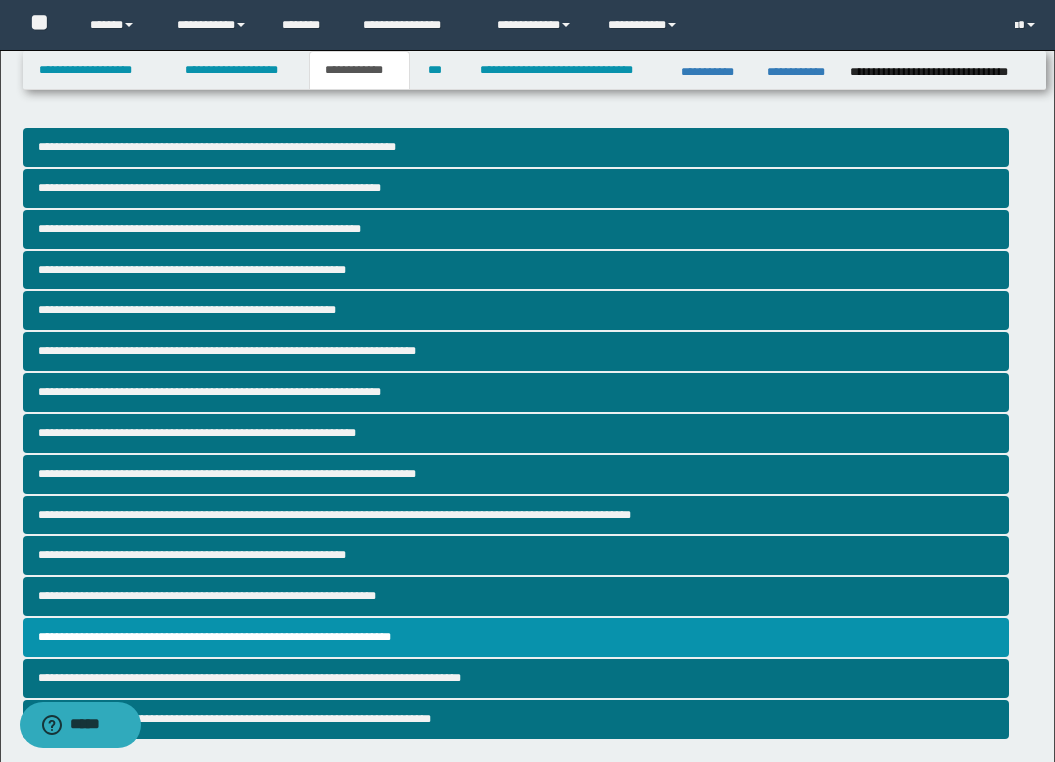 click on "**********" at bounding box center [527, 650] 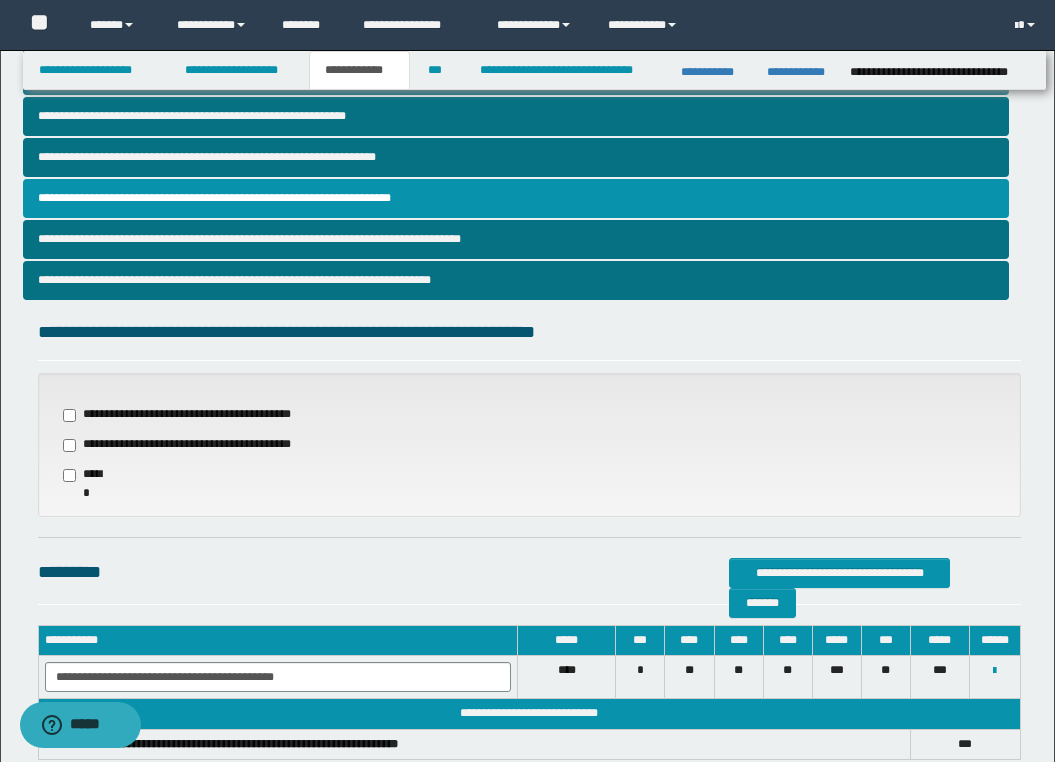 scroll, scrollTop: 440, scrollLeft: 0, axis: vertical 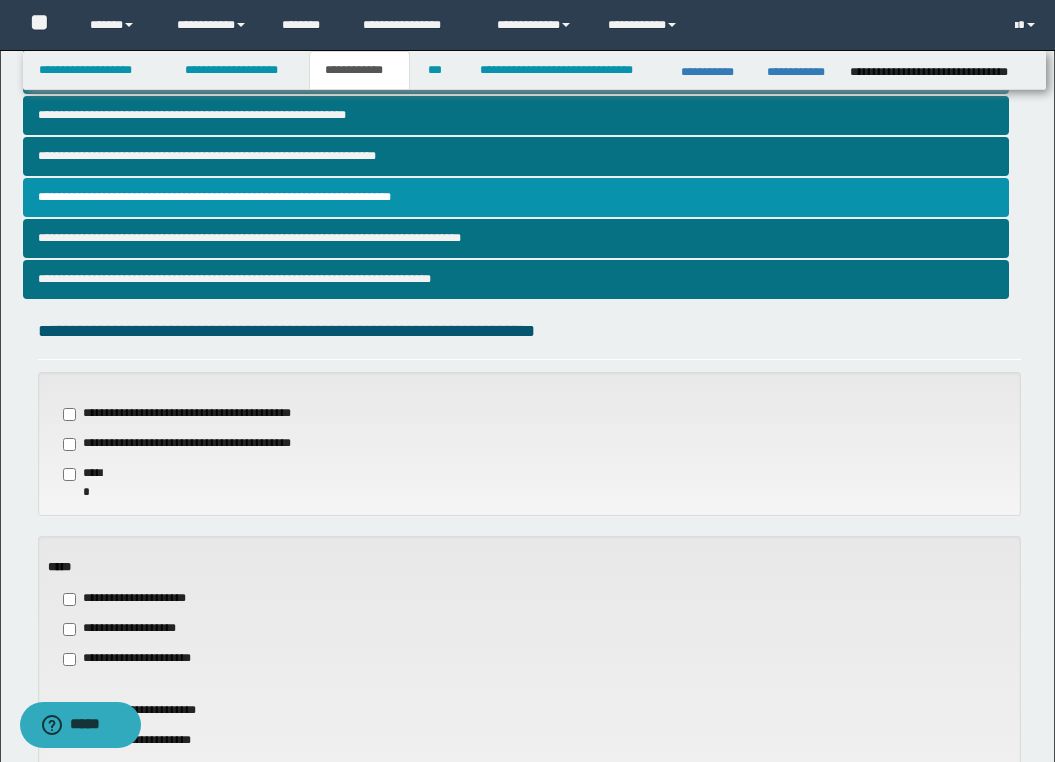click on "**********" at bounding box center (527, 414) 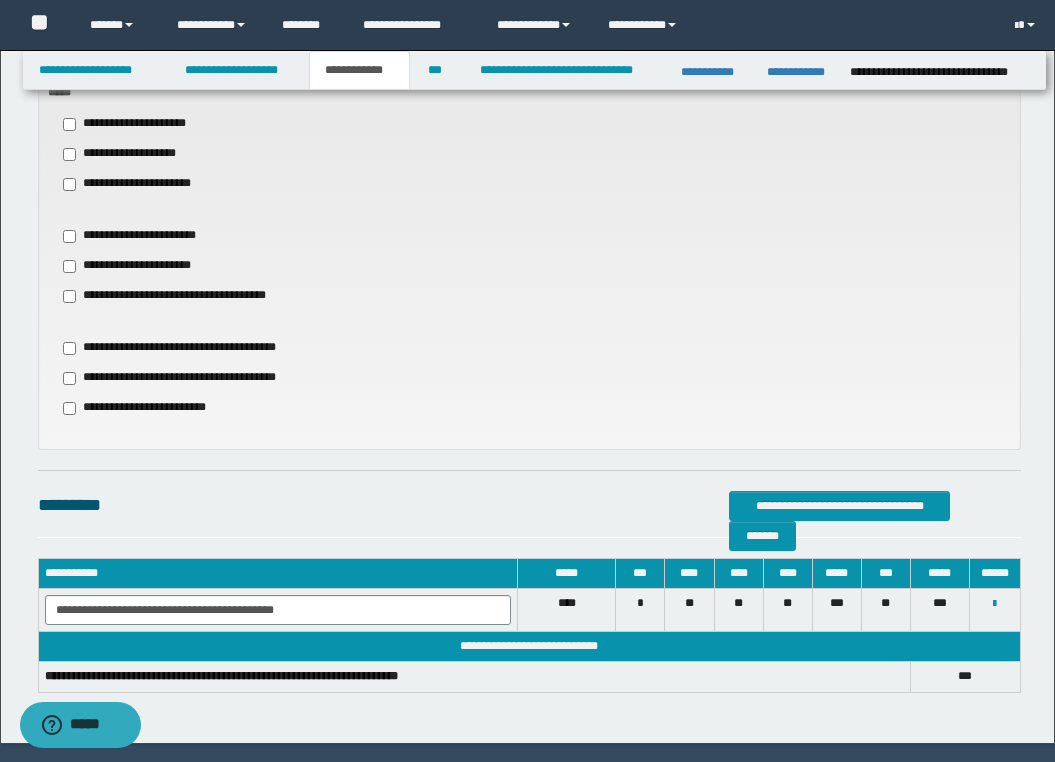 scroll, scrollTop: 960, scrollLeft: 0, axis: vertical 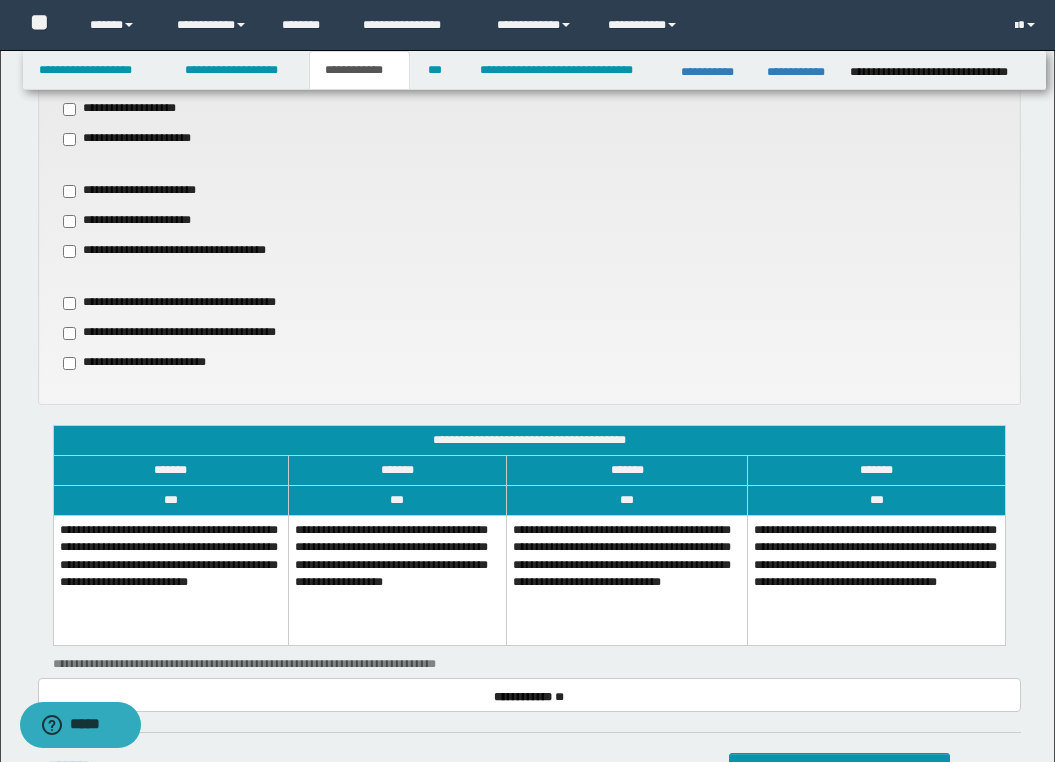 click on "**********" at bounding box center [170, 581] 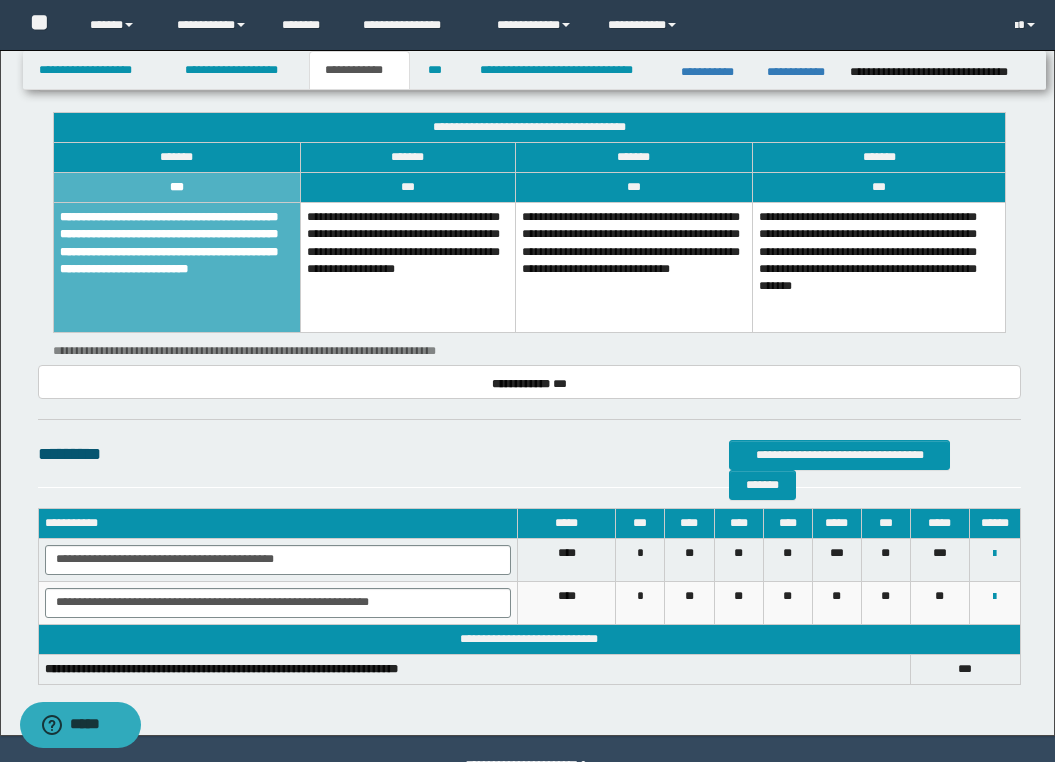 scroll, scrollTop: 1280, scrollLeft: 0, axis: vertical 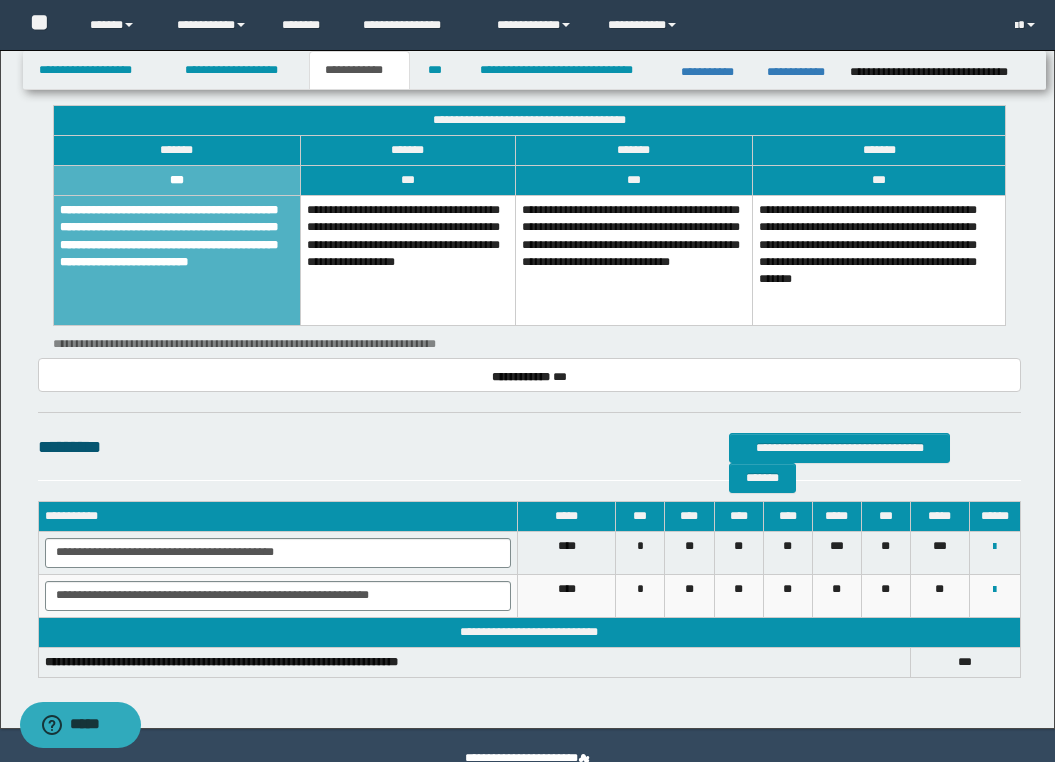 click on "**********" at bounding box center (529, 216) 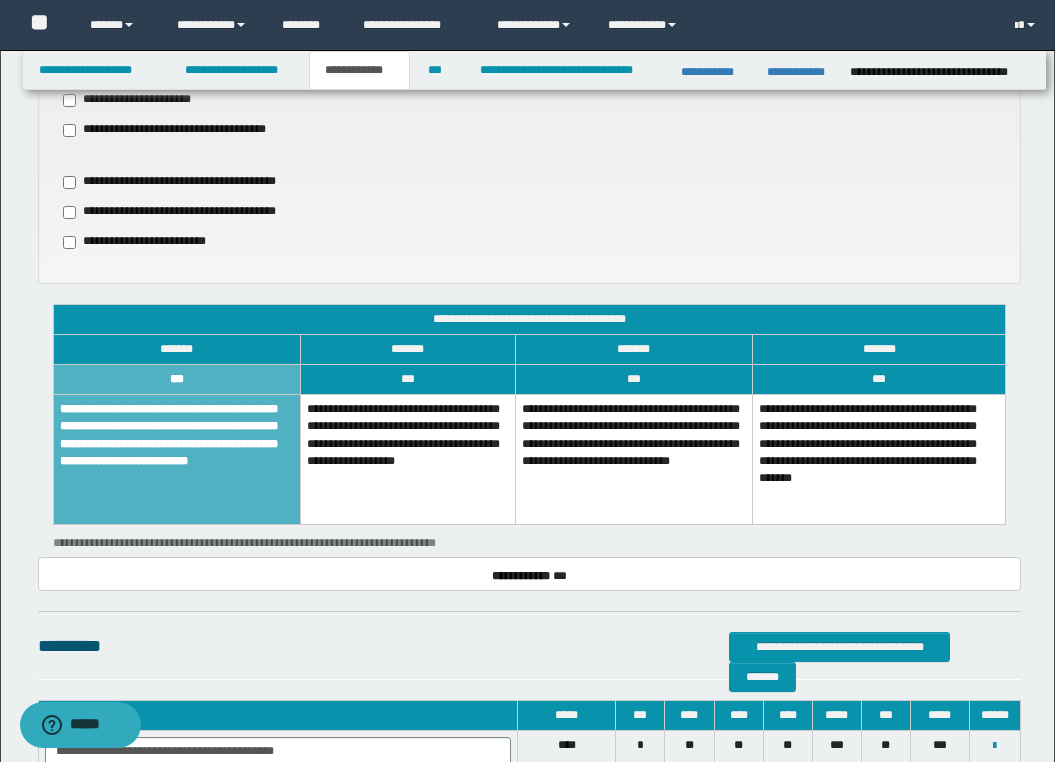 scroll, scrollTop: 1080, scrollLeft: 0, axis: vertical 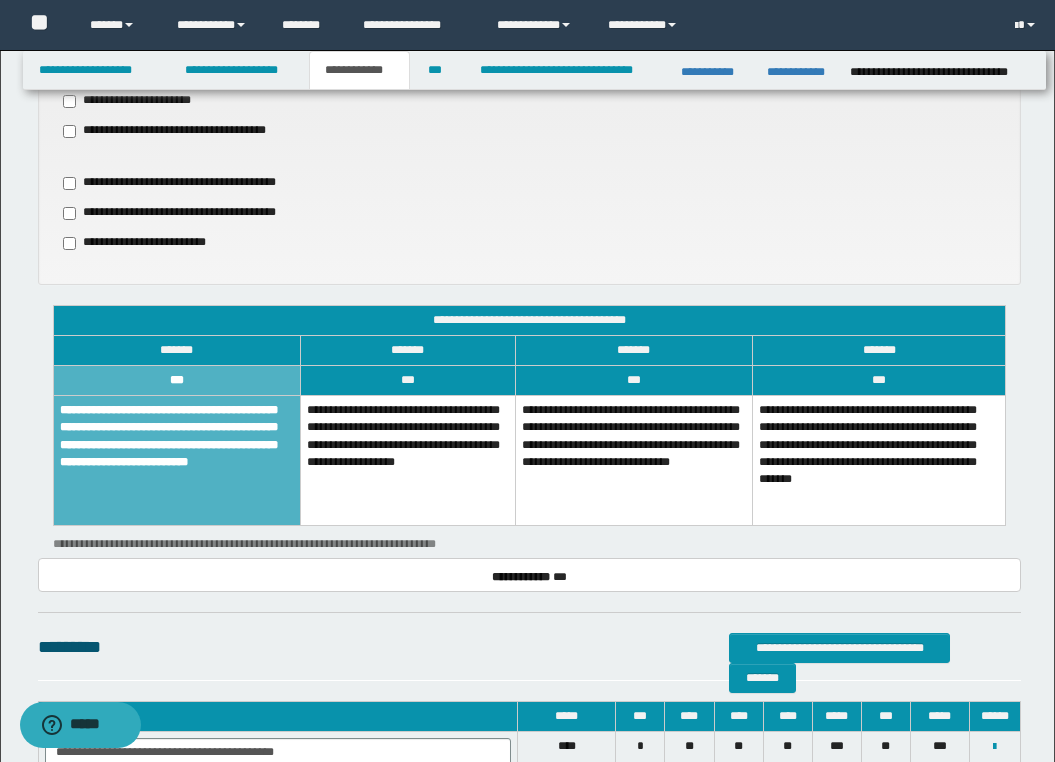 click on "**********" at bounding box center (529, 90) 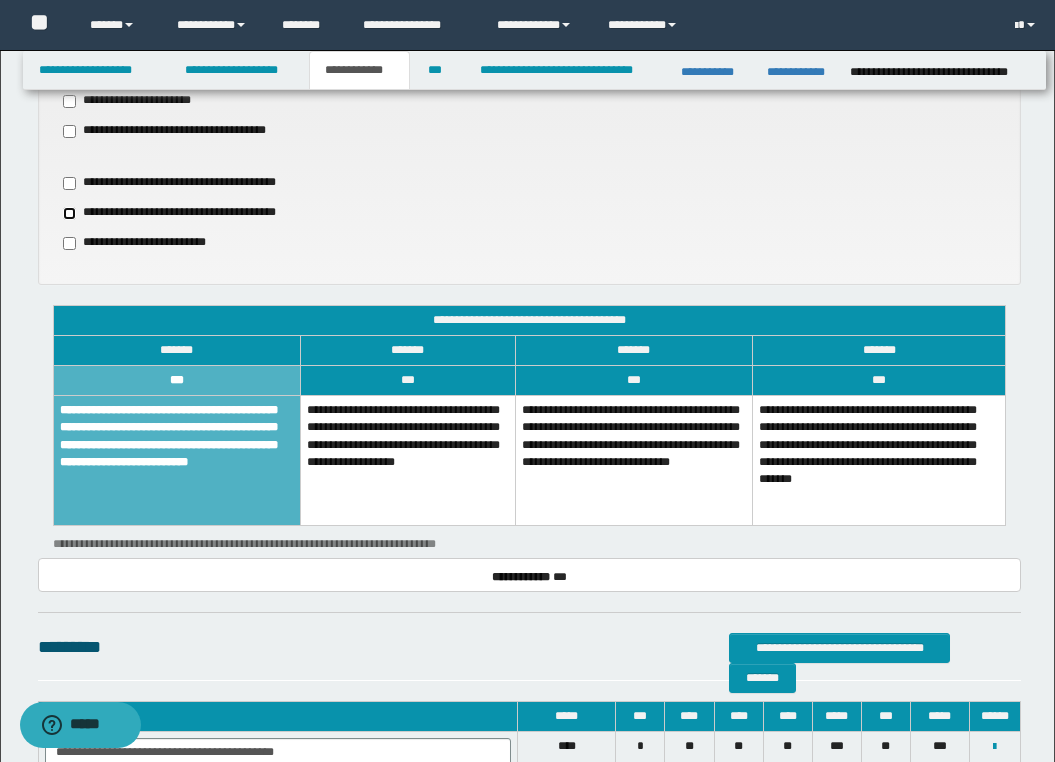 scroll, scrollTop: 1017, scrollLeft: 0, axis: vertical 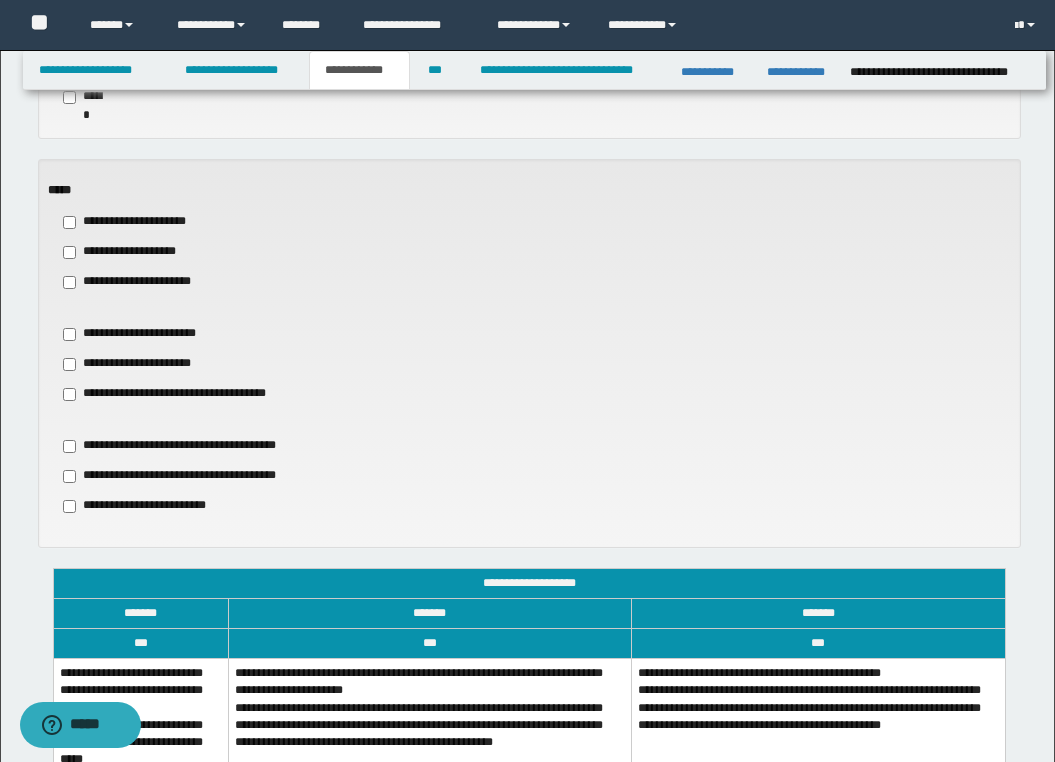 click on "**********" at bounding box center [529, 476] 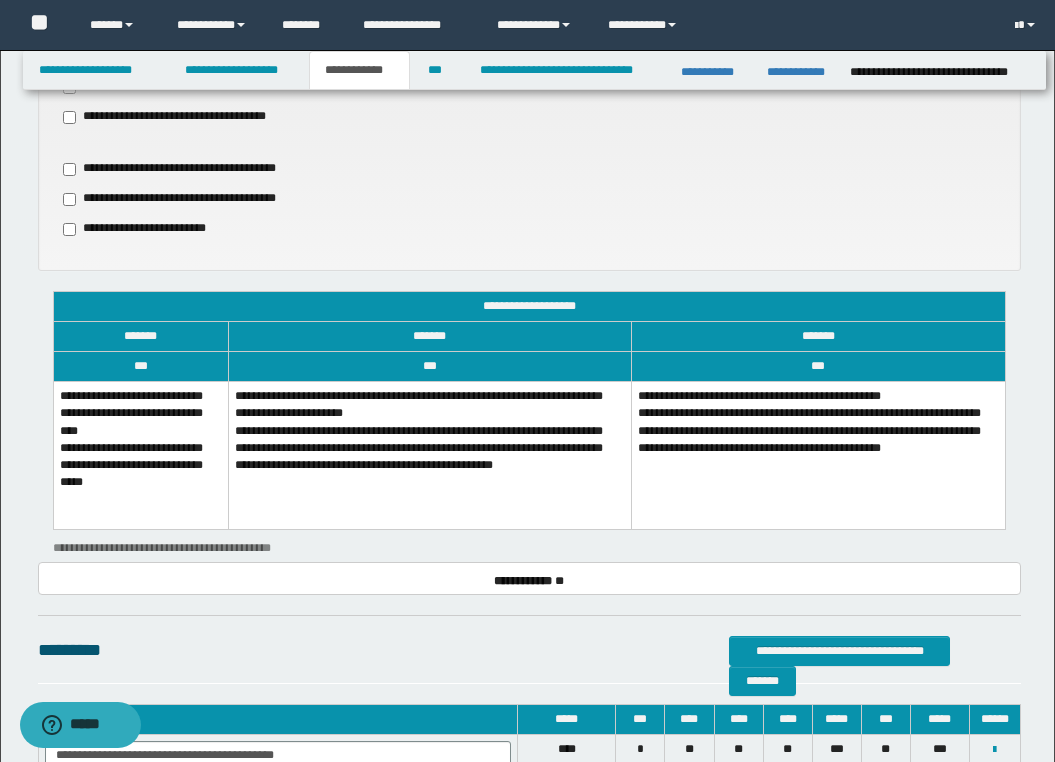 scroll, scrollTop: 1137, scrollLeft: 0, axis: vertical 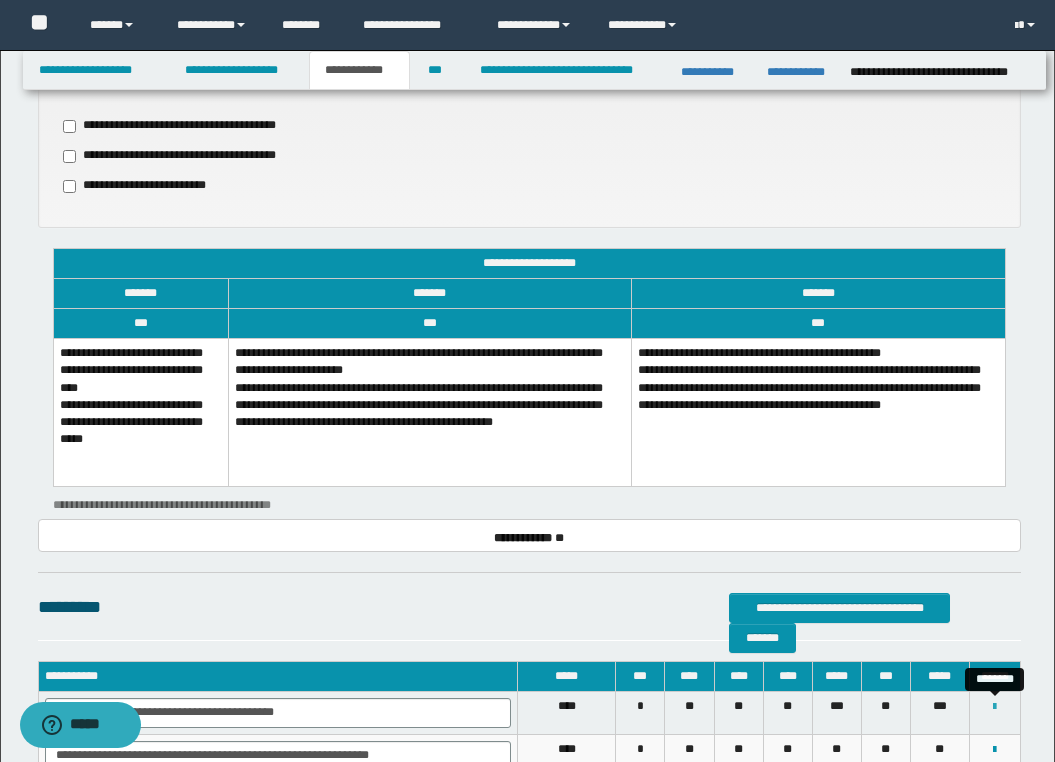 click at bounding box center [994, 707] 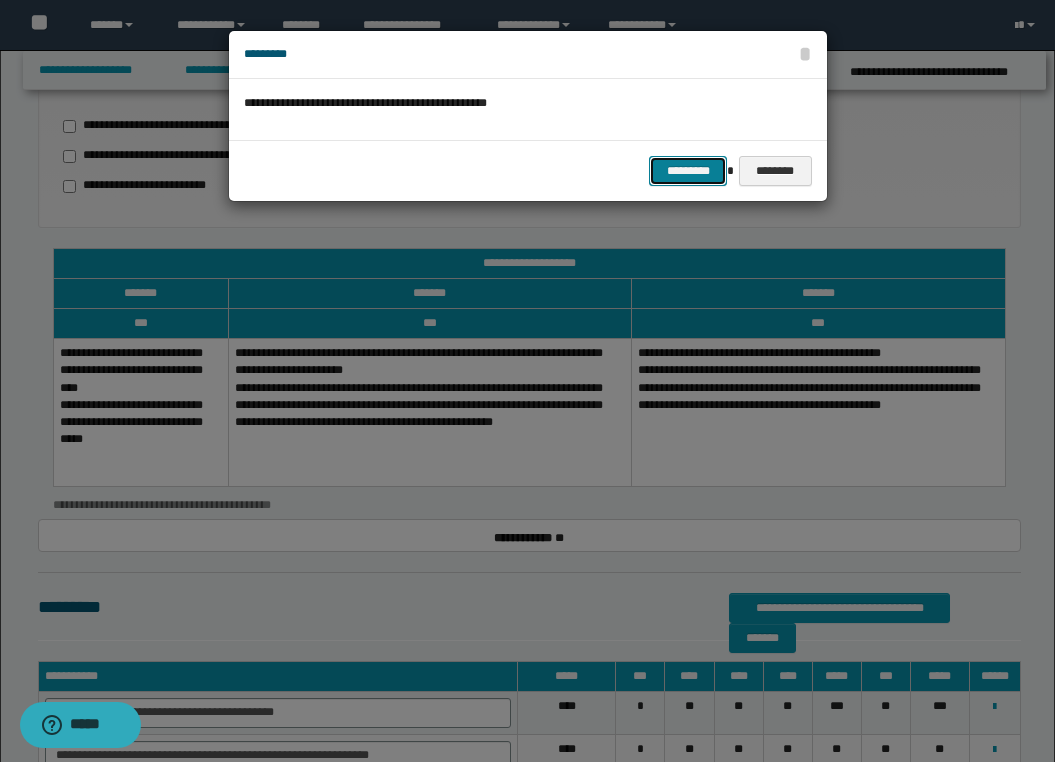 click on "*********" at bounding box center (688, 171) 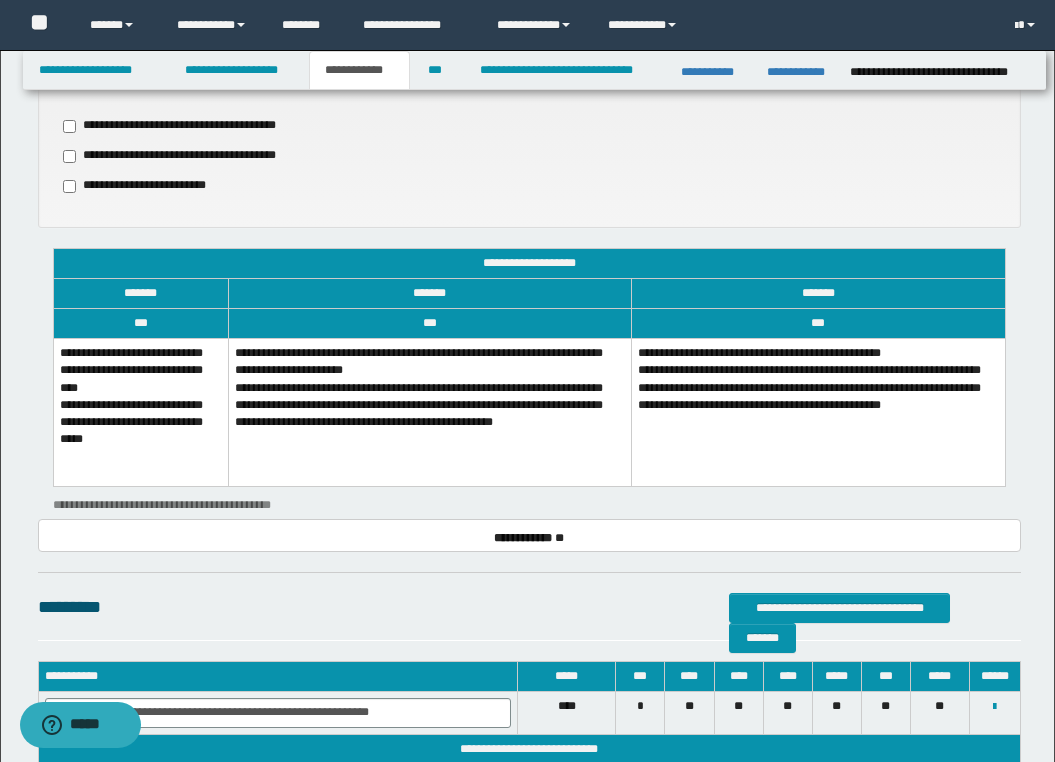 click on "**********" at bounding box center (529, 217) 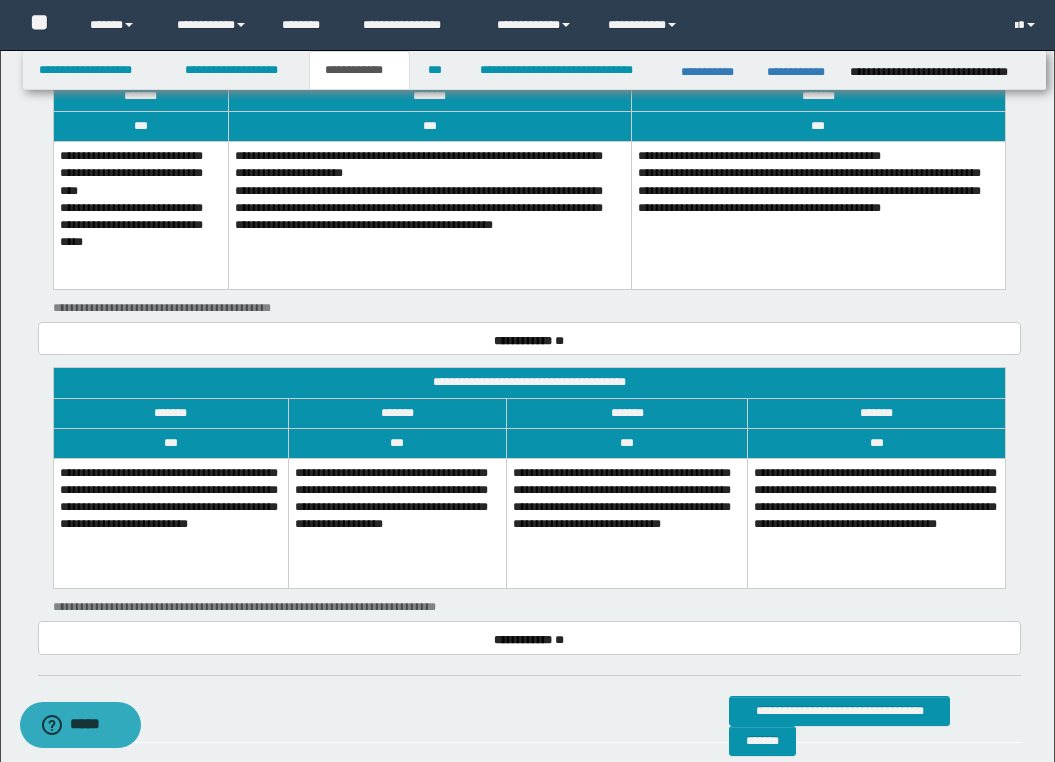 scroll, scrollTop: 1377, scrollLeft: 0, axis: vertical 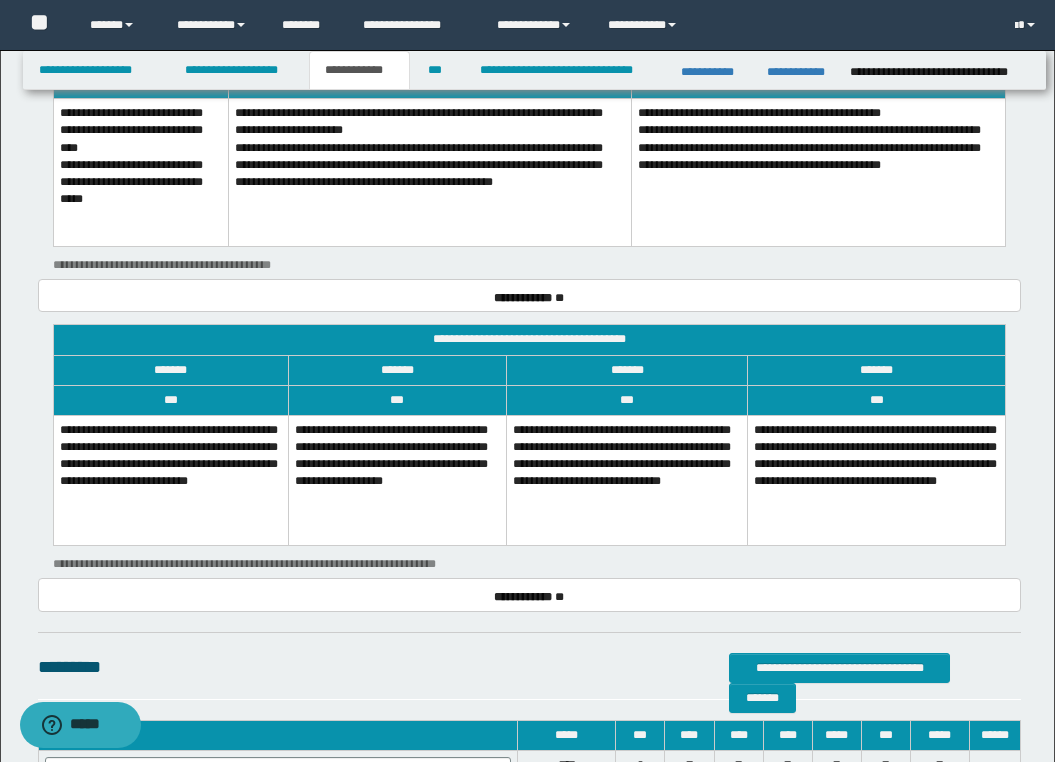 click on "**********" at bounding box center (170, 480) 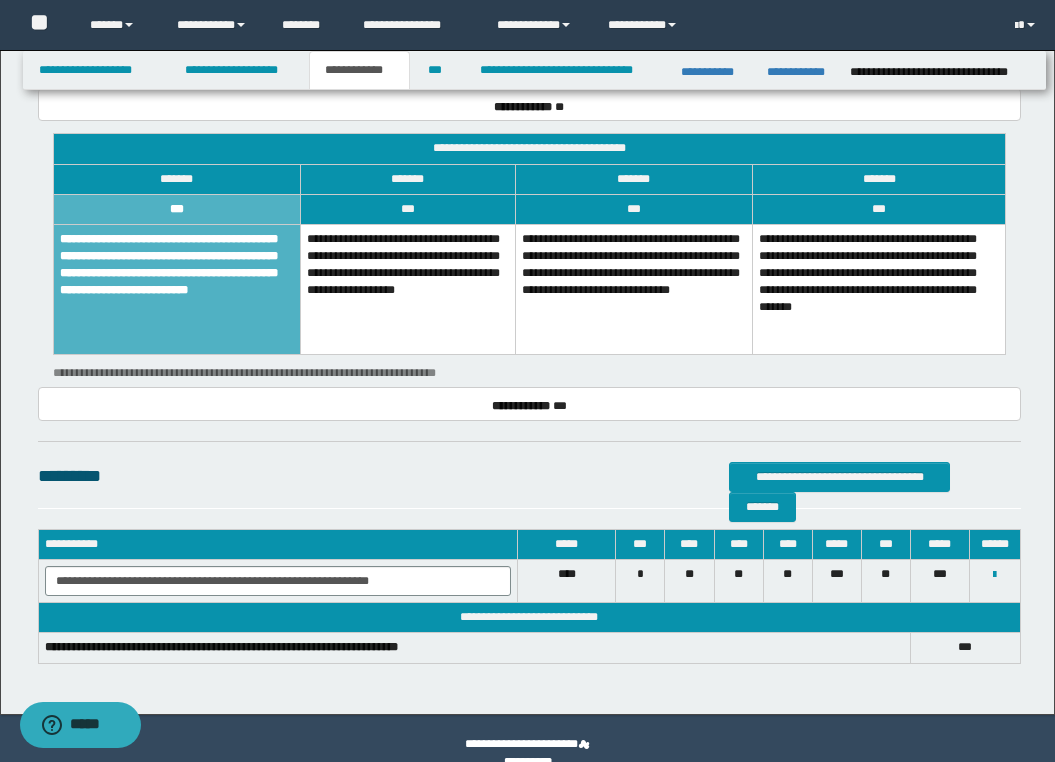 scroll, scrollTop: 1577, scrollLeft: 0, axis: vertical 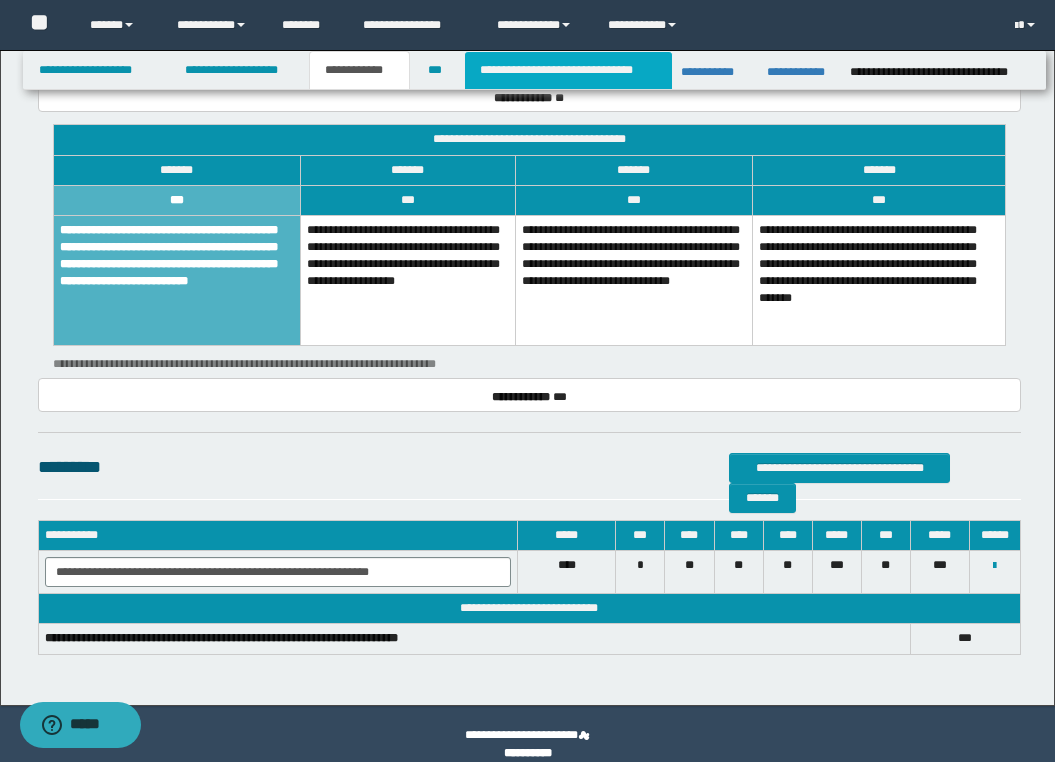 click on "**********" at bounding box center [568, 70] 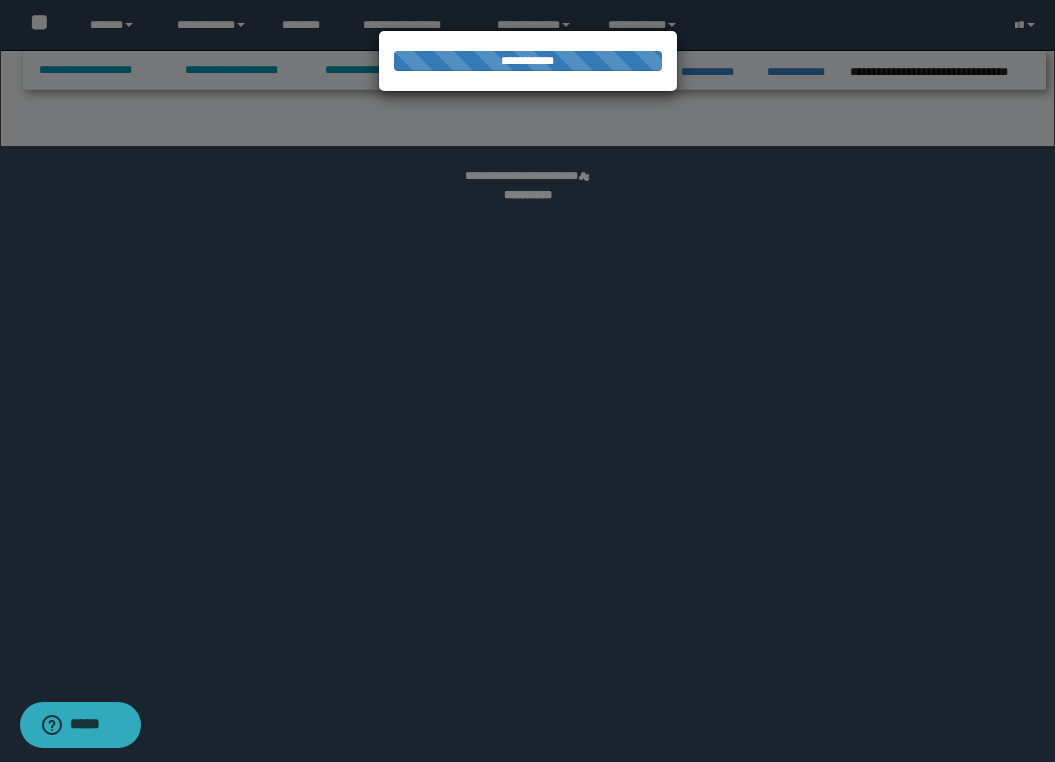 select on "*" 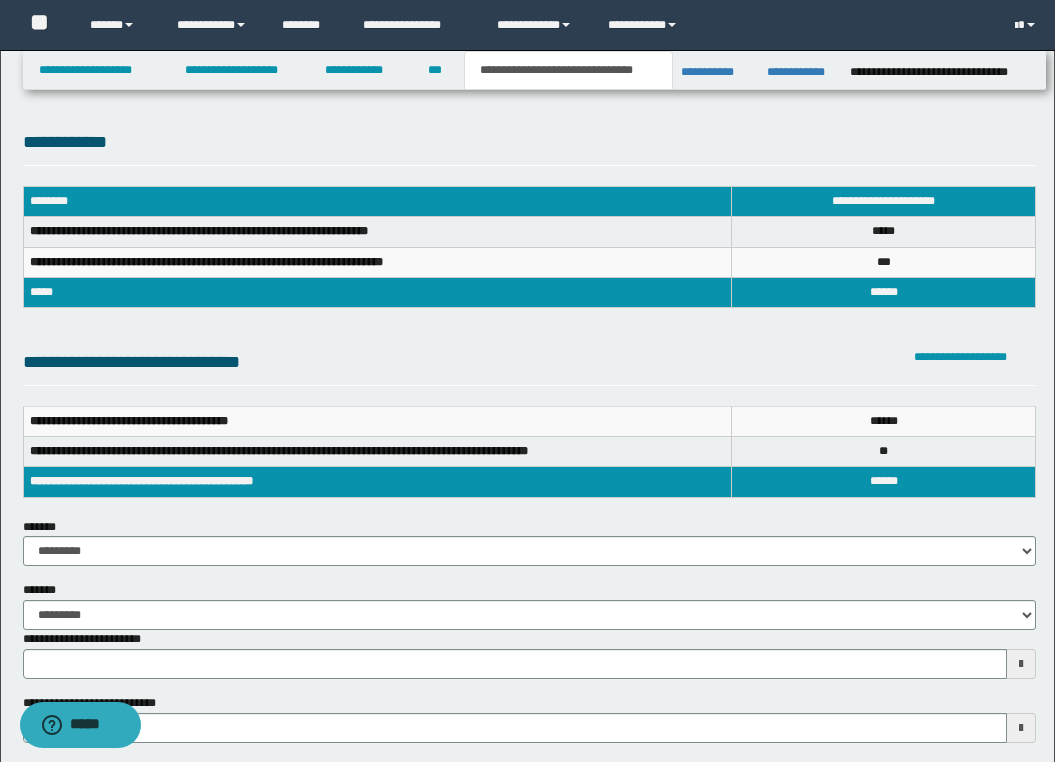 scroll, scrollTop: 0, scrollLeft: 0, axis: both 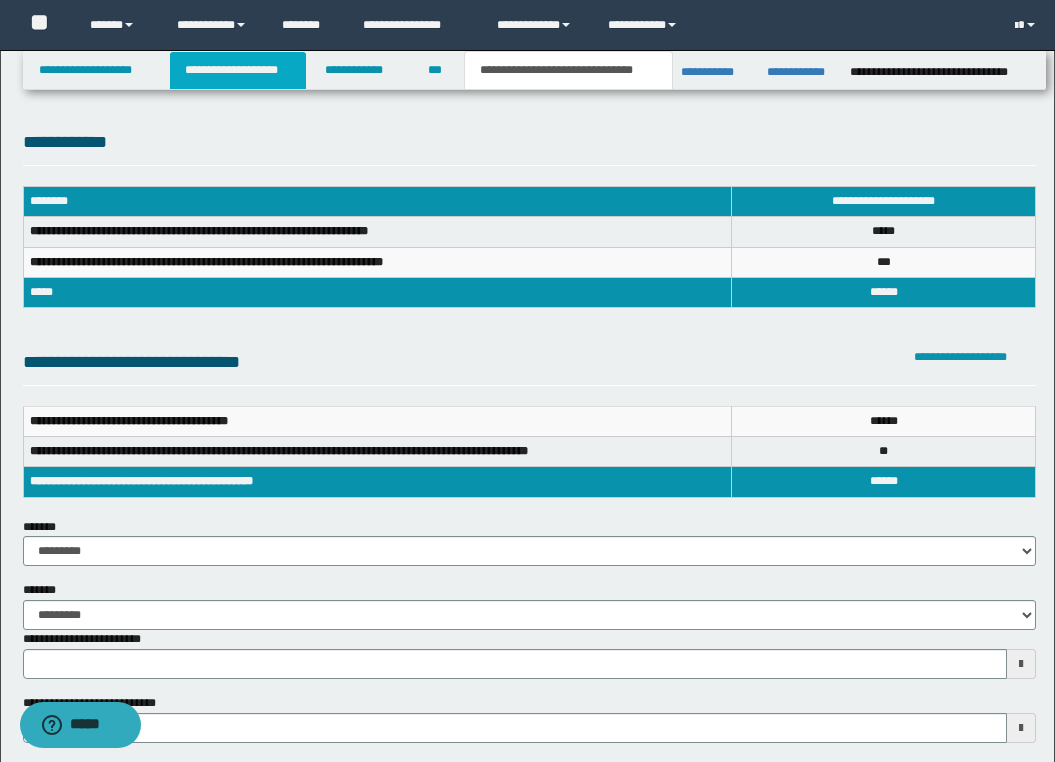 click on "**********" at bounding box center [238, 70] 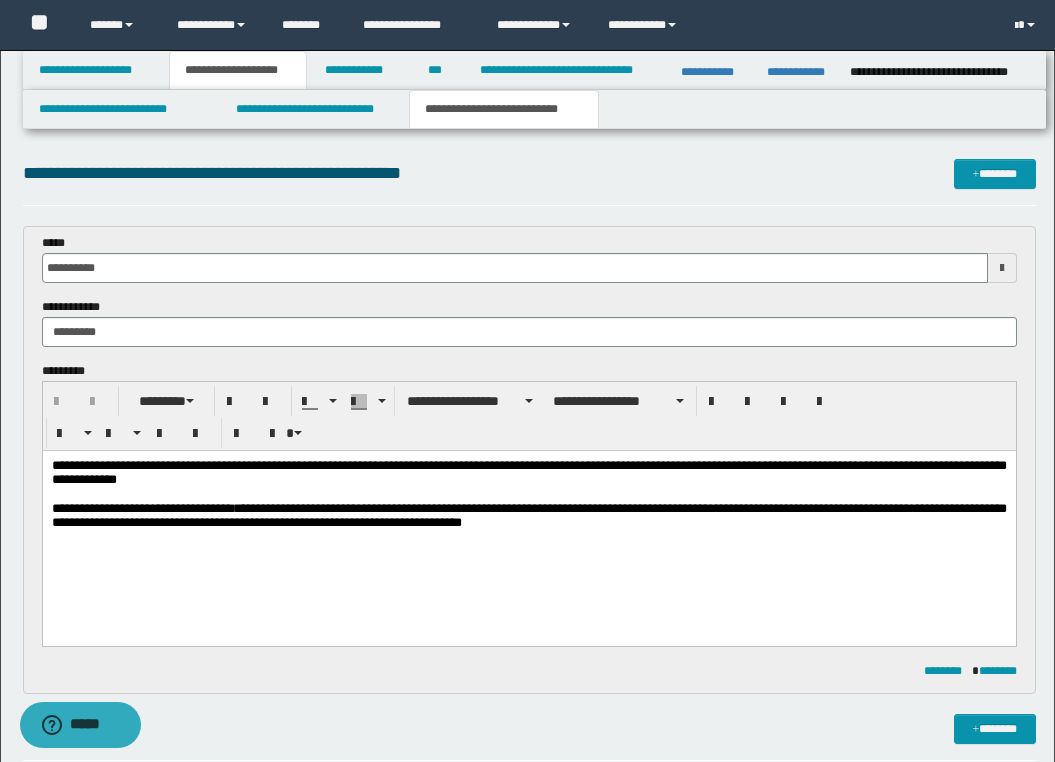 click on "**********" at bounding box center (527, 1023) 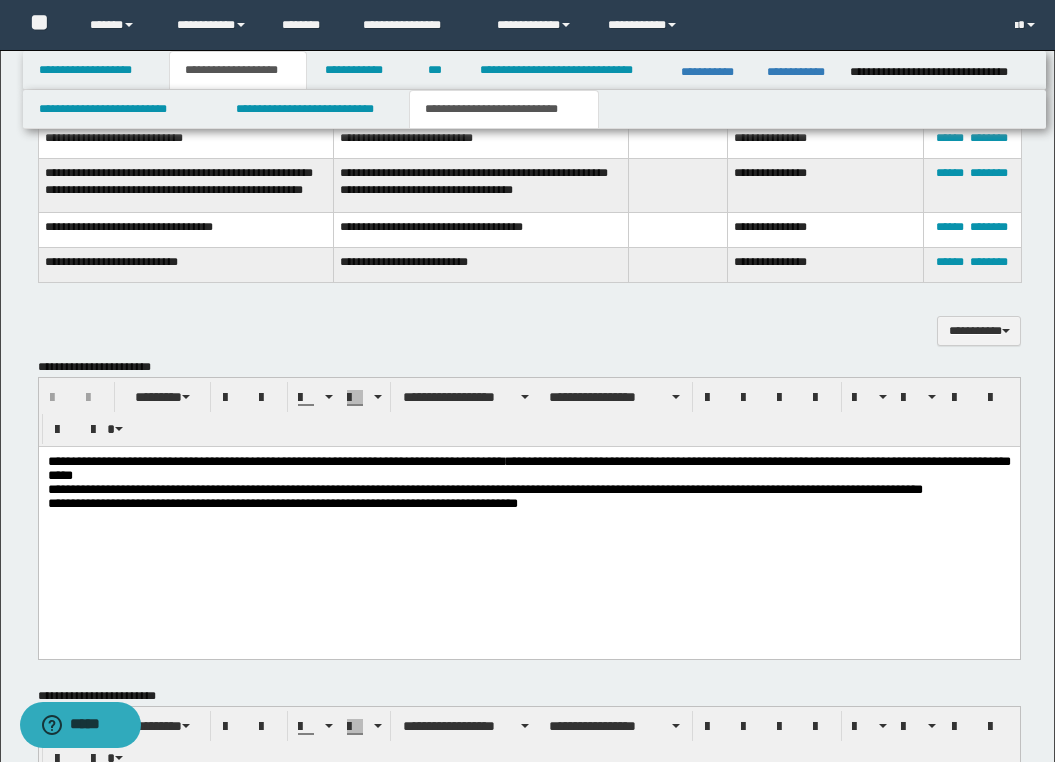 scroll, scrollTop: 800, scrollLeft: 0, axis: vertical 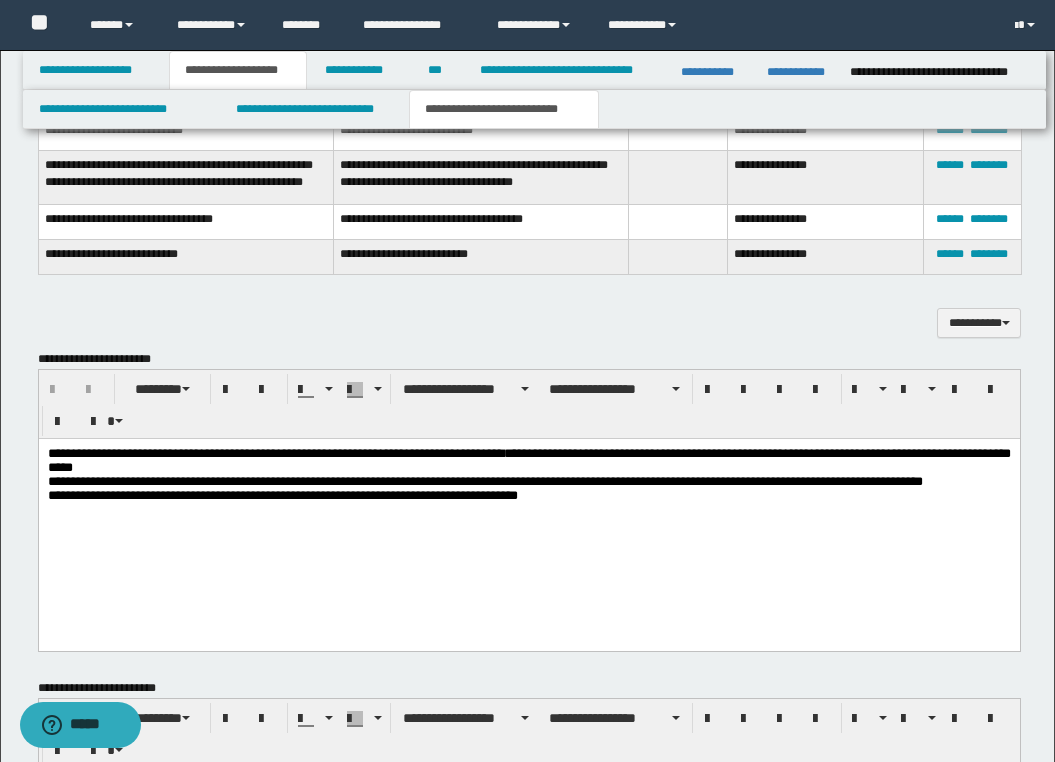 click on "**********" at bounding box center (528, 482) 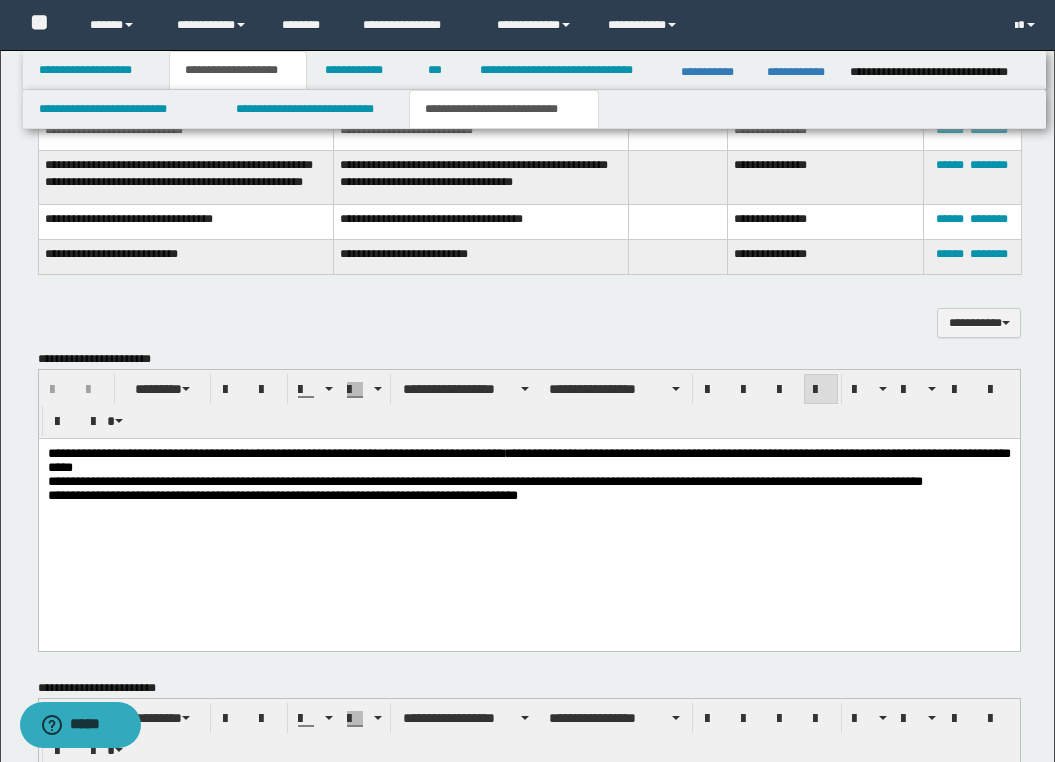 type 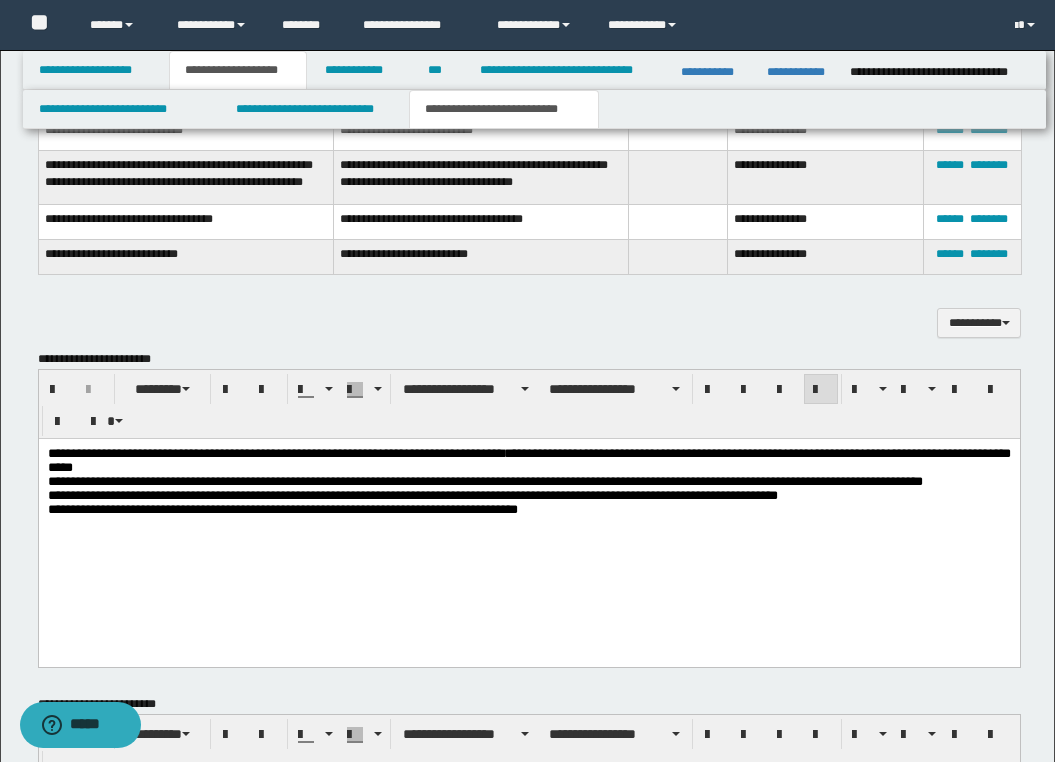 click on "**********" at bounding box center (528, 515) 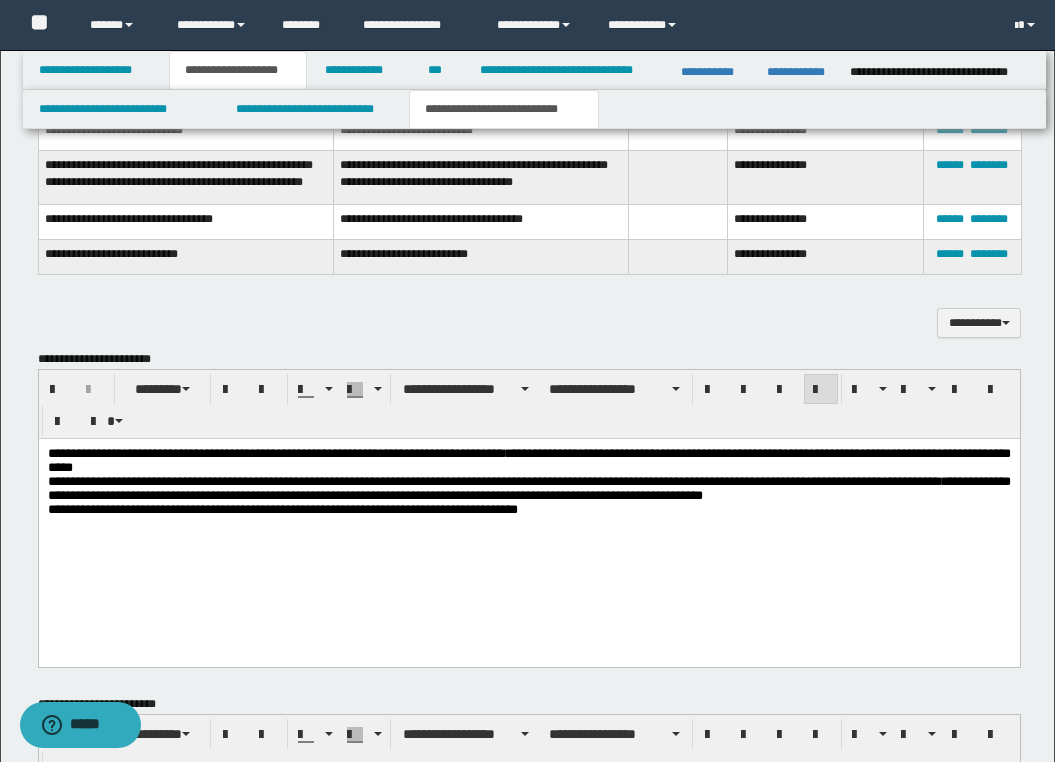 click on "**********" at bounding box center (282, 509) 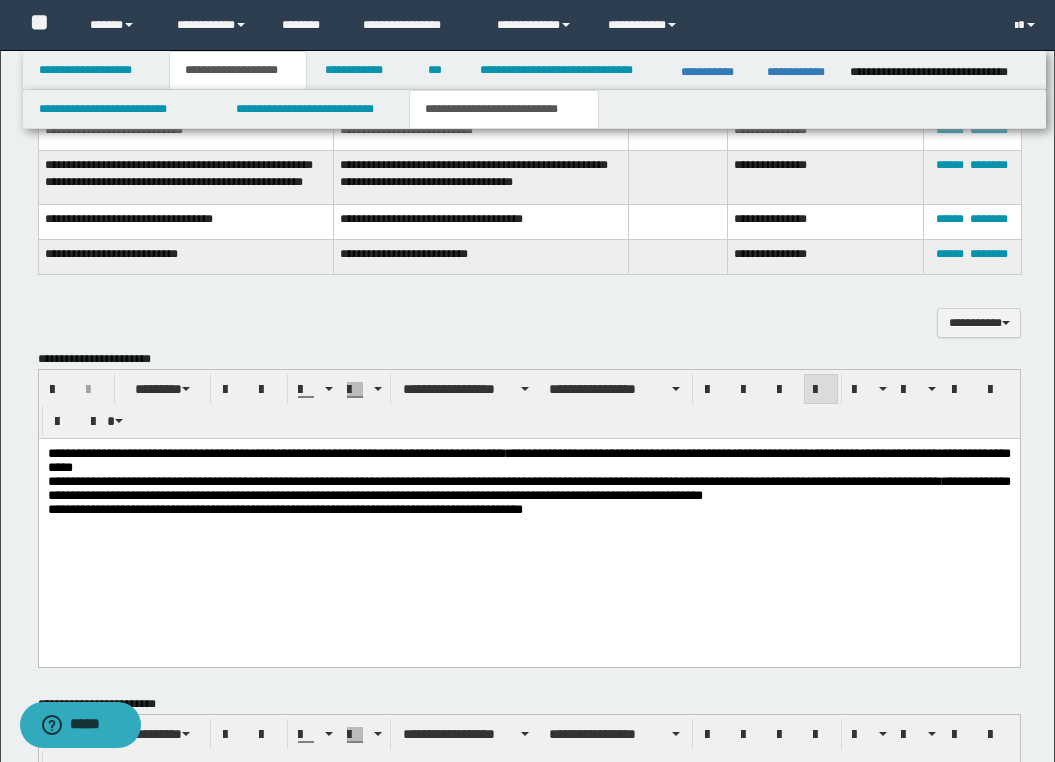 click on "**********" at bounding box center [529, 270] 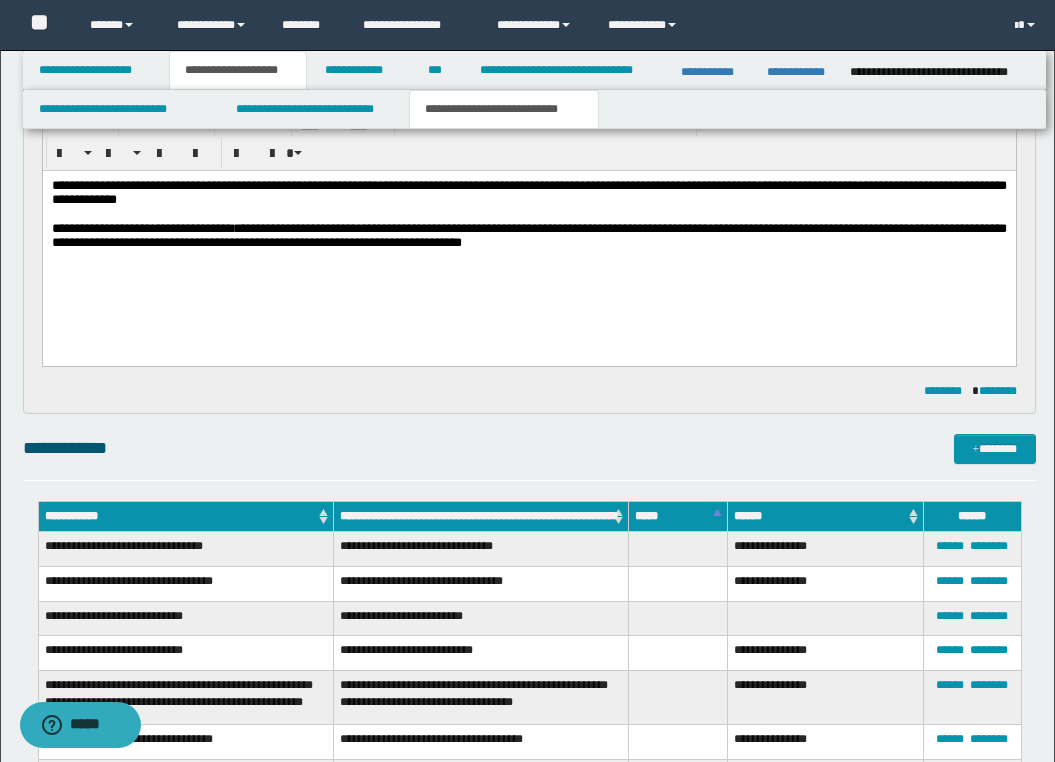 scroll, scrollTop: 240, scrollLeft: 0, axis: vertical 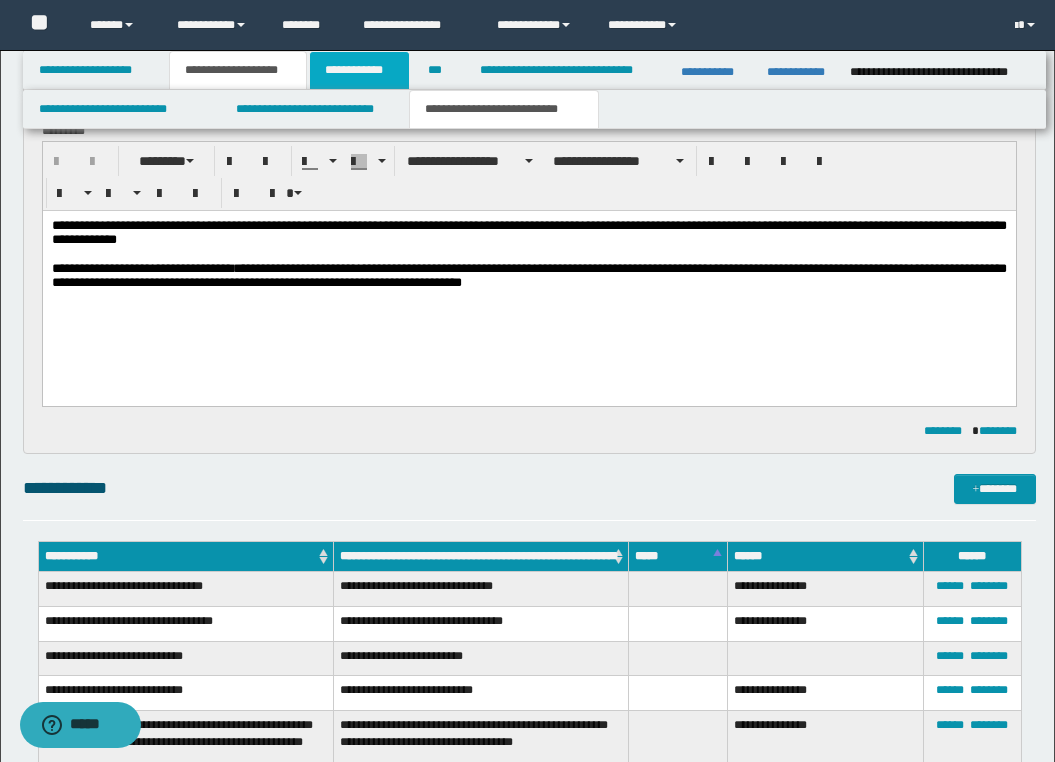click on "**********" at bounding box center (359, 70) 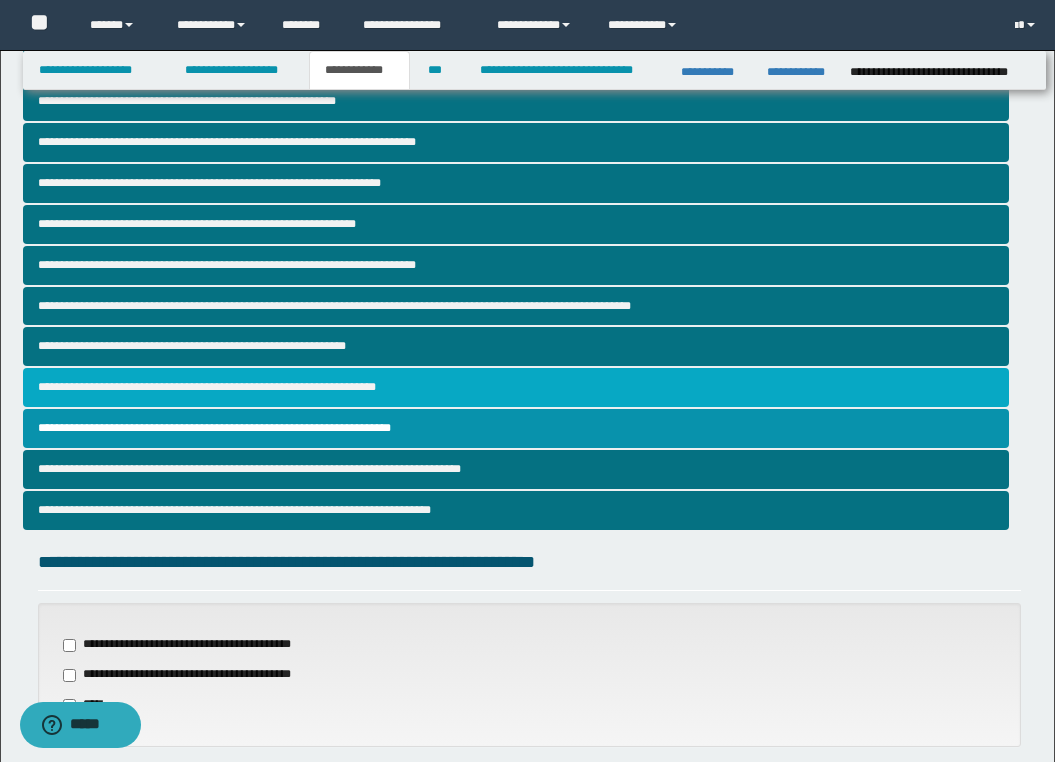 click on "**********" at bounding box center [516, 387] 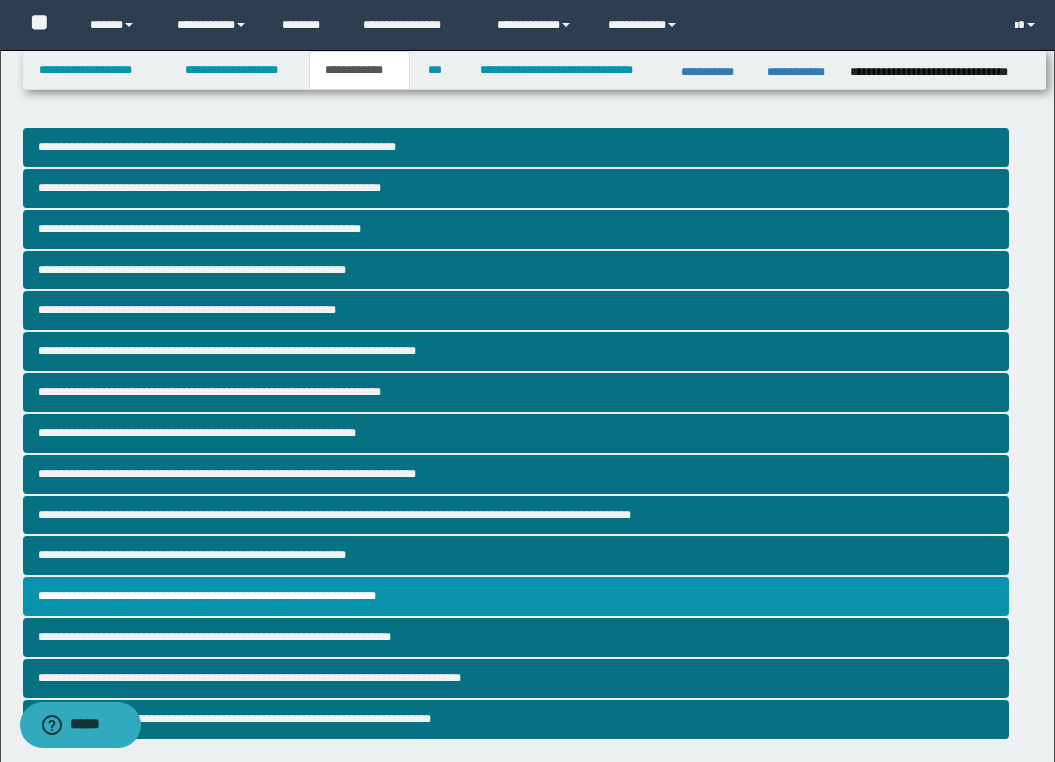 click on "**********" at bounding box center (527, 693) 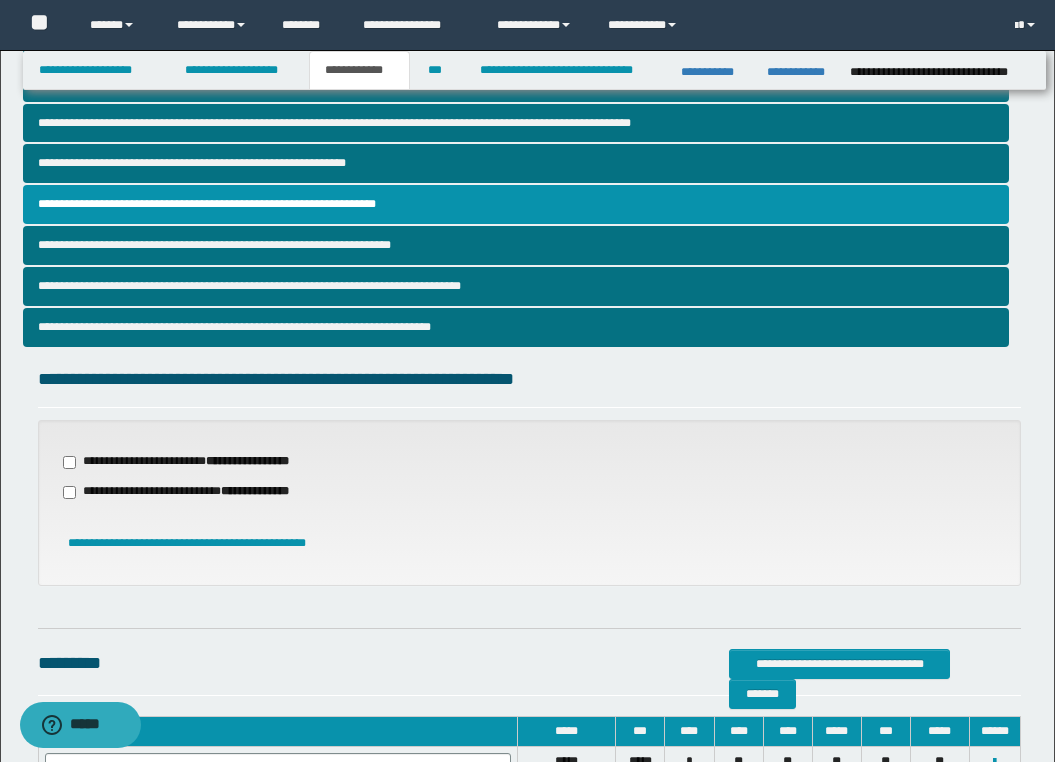 scroll, scrollTop: 400, scrollLeft: 0, axis: vertical 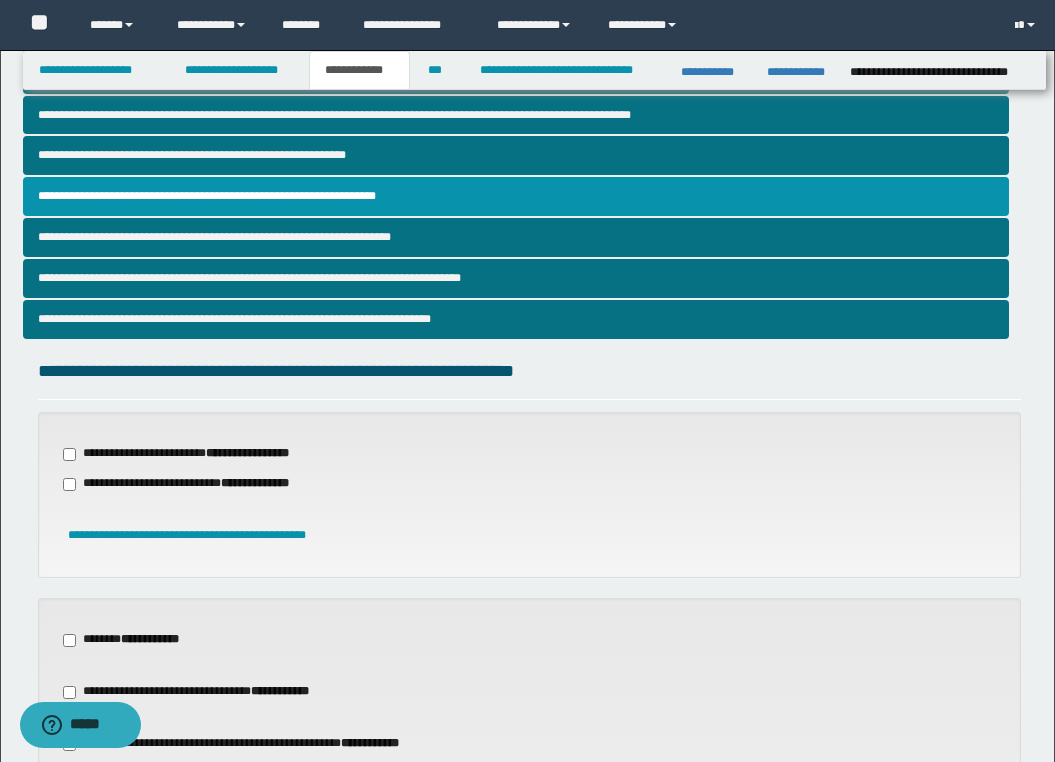 click on "**********" at bounding box center (529, 848) 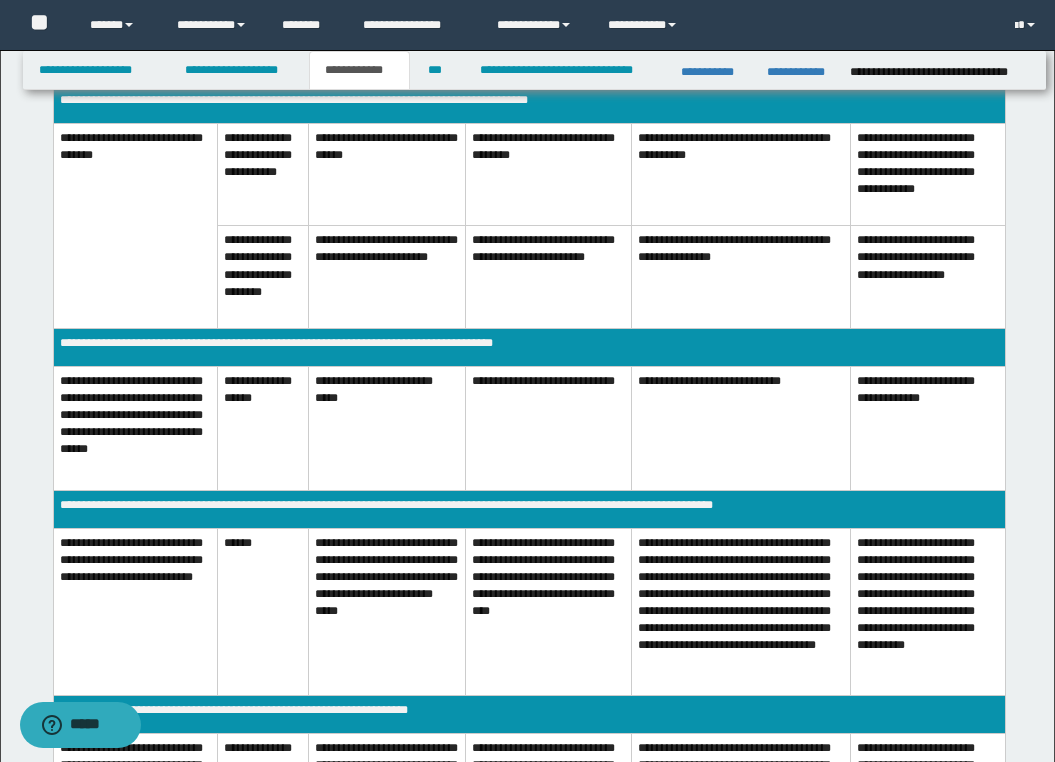 scroll, scrollTop: 1640, scrollLeft: 0, axis: vertical 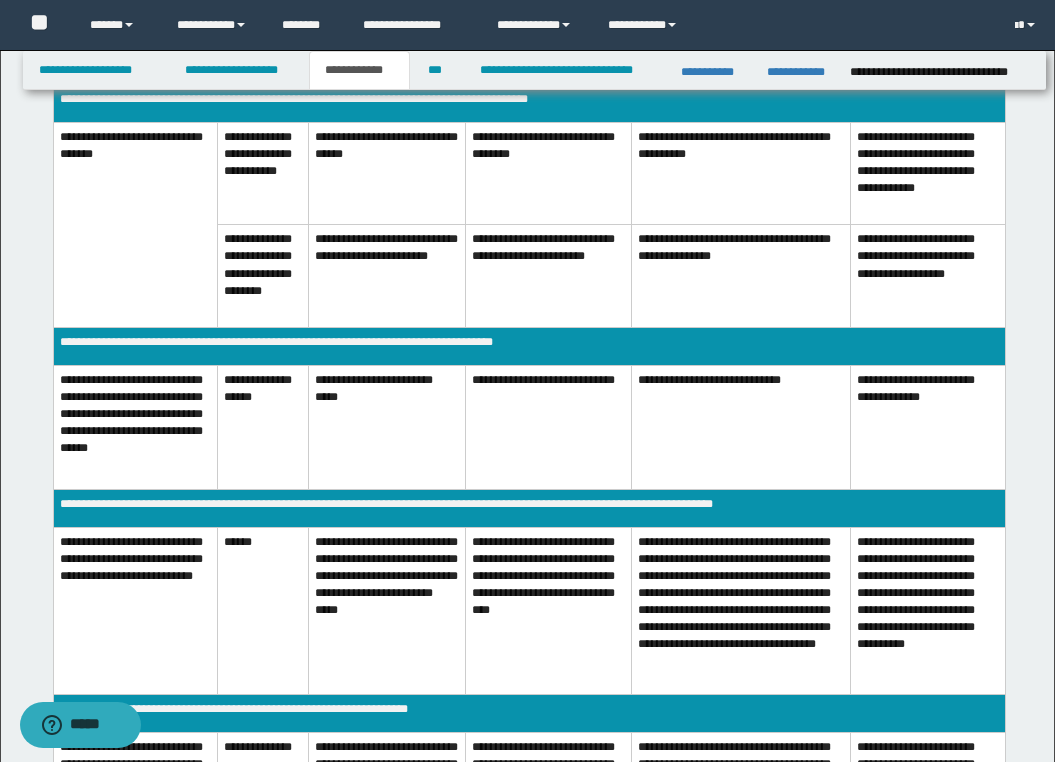 click on "**********" at bounding box center (548, 610) 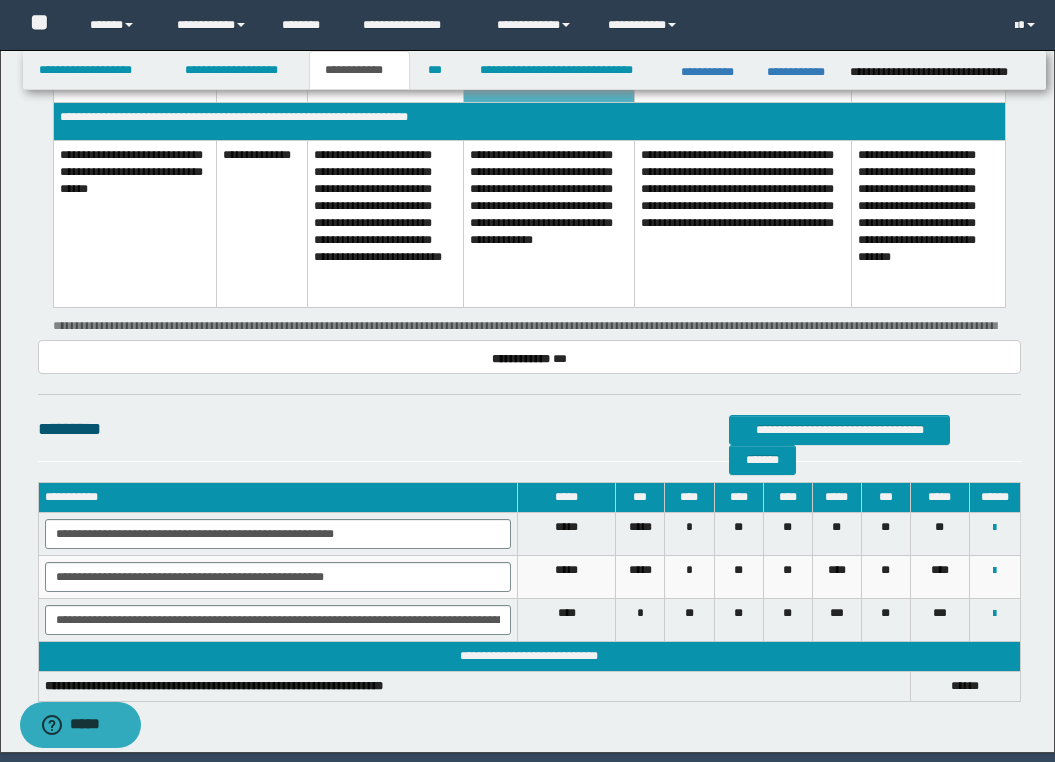 scroll, scrollTop: 2240, scrollLeft: 0, axis: vertical 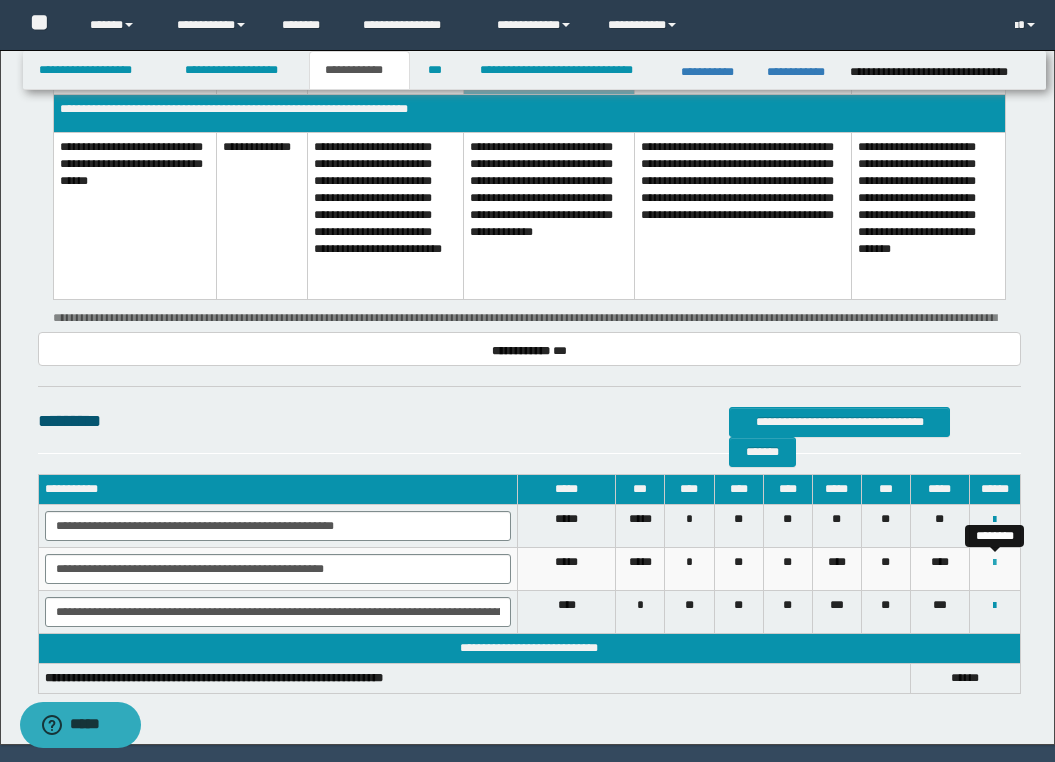 click at bounding box center [994, 563] 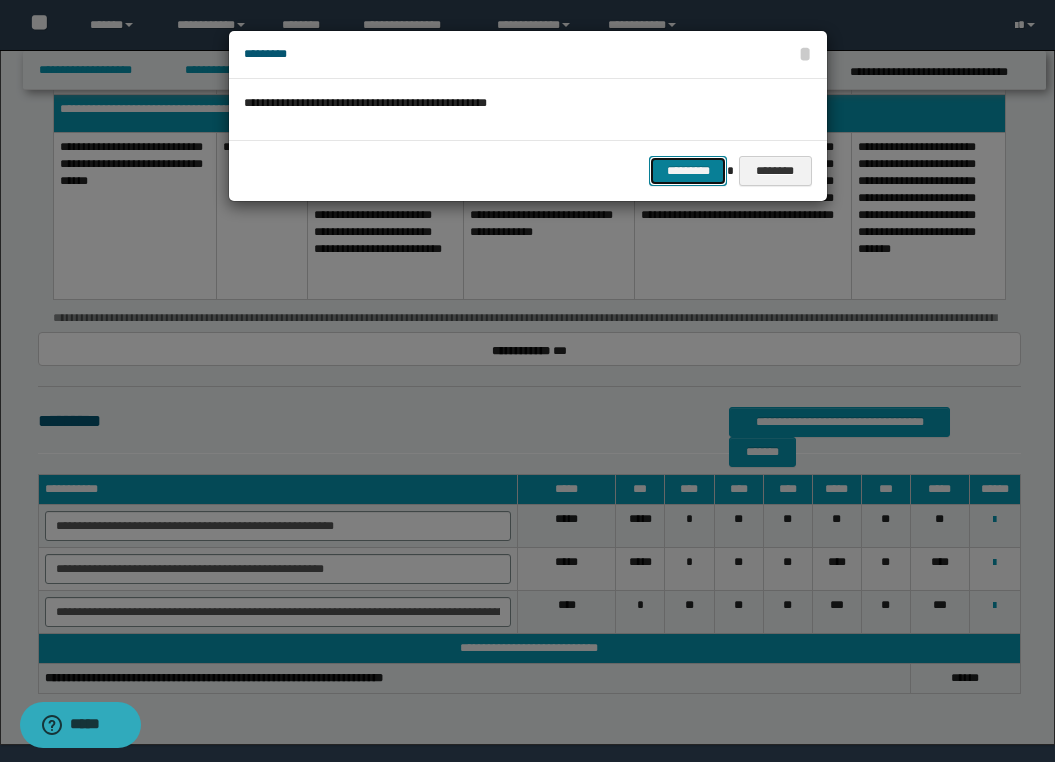 click on "*********" at bounding box center (688, 171) 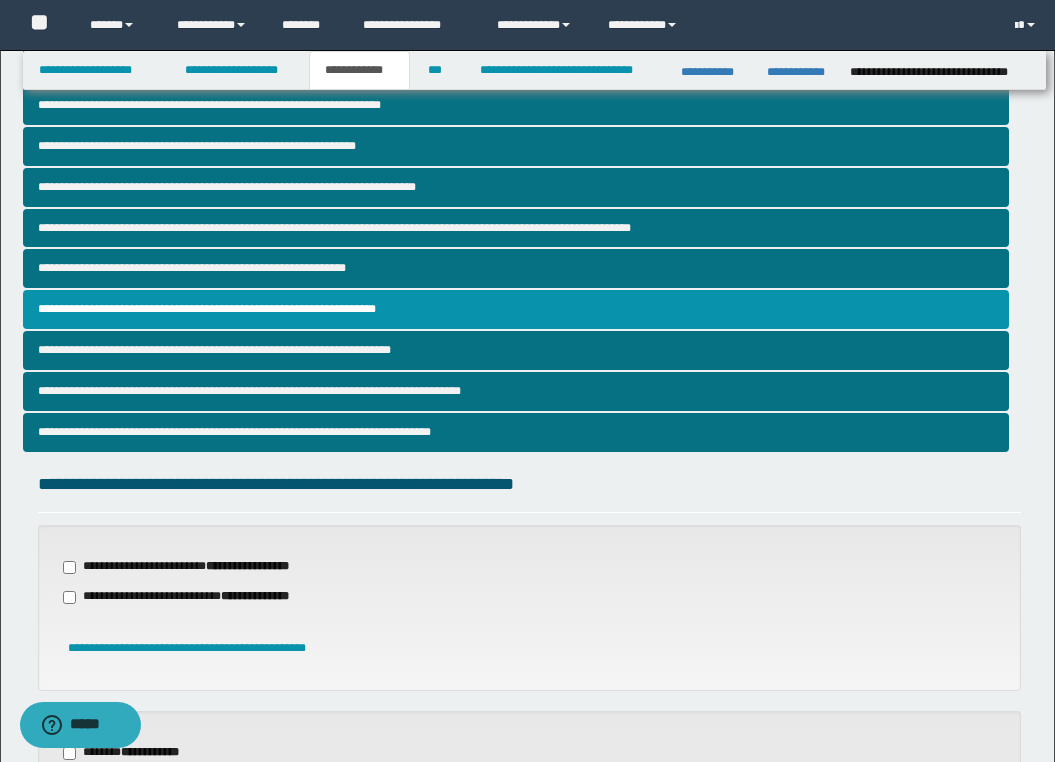 scroll, scrollTop: 280, scrollLeft: 0, axis: vertical 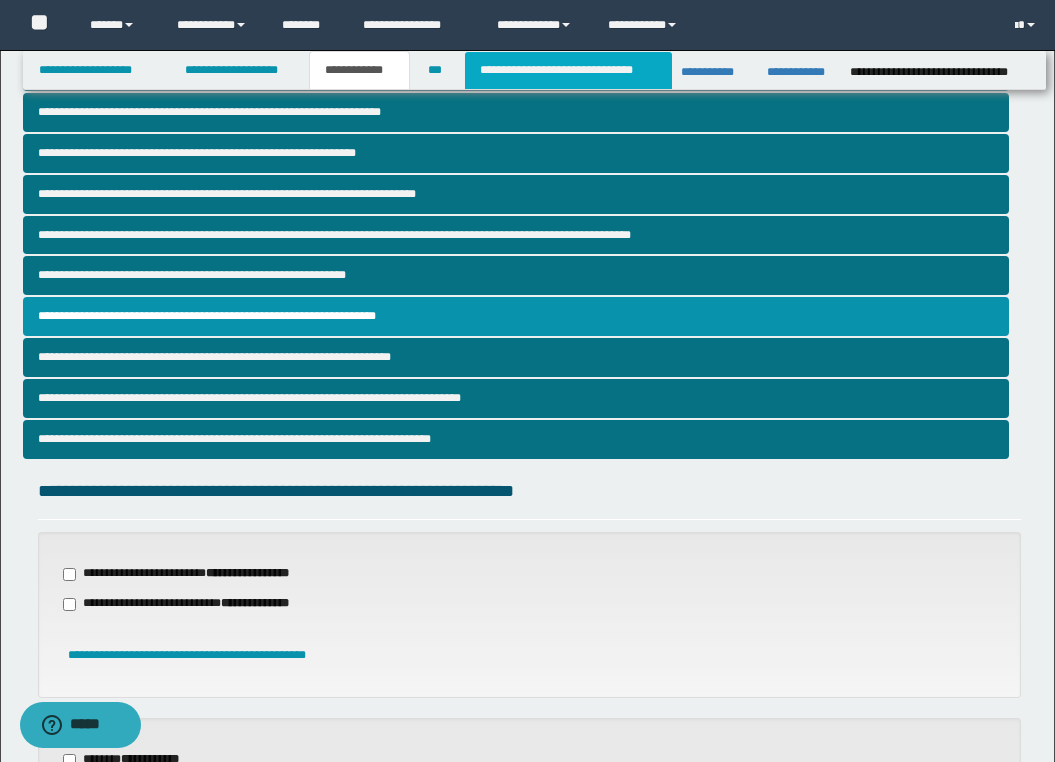click on "**********" at bounding box center [568, 70] 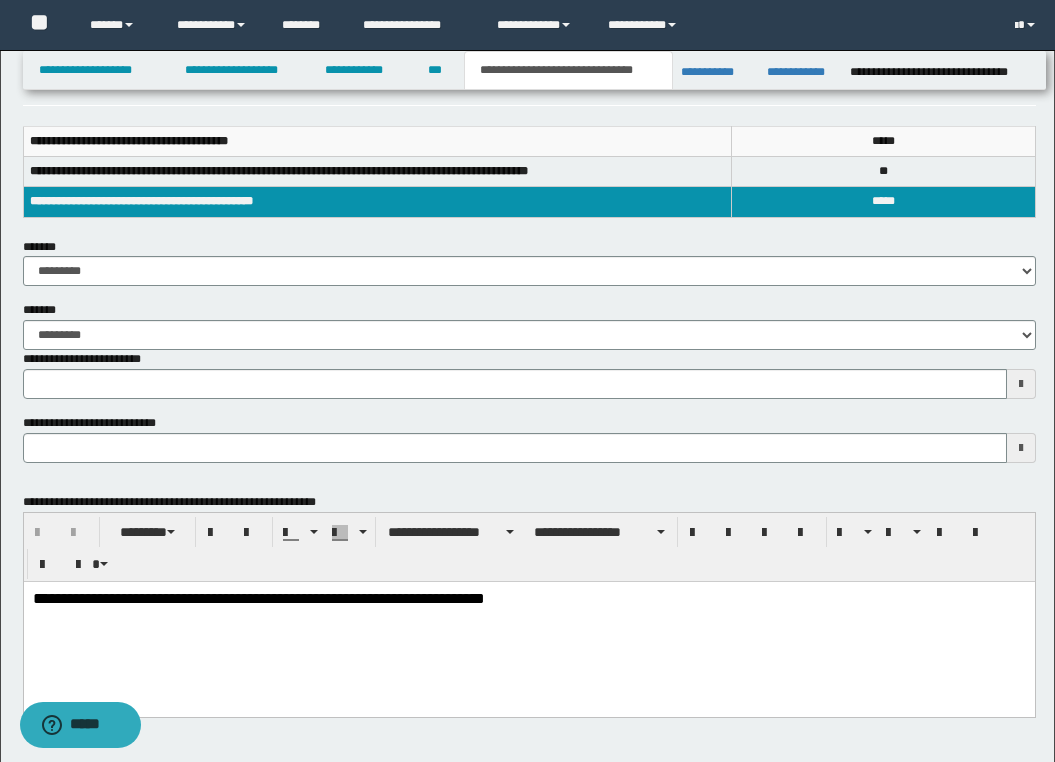 type 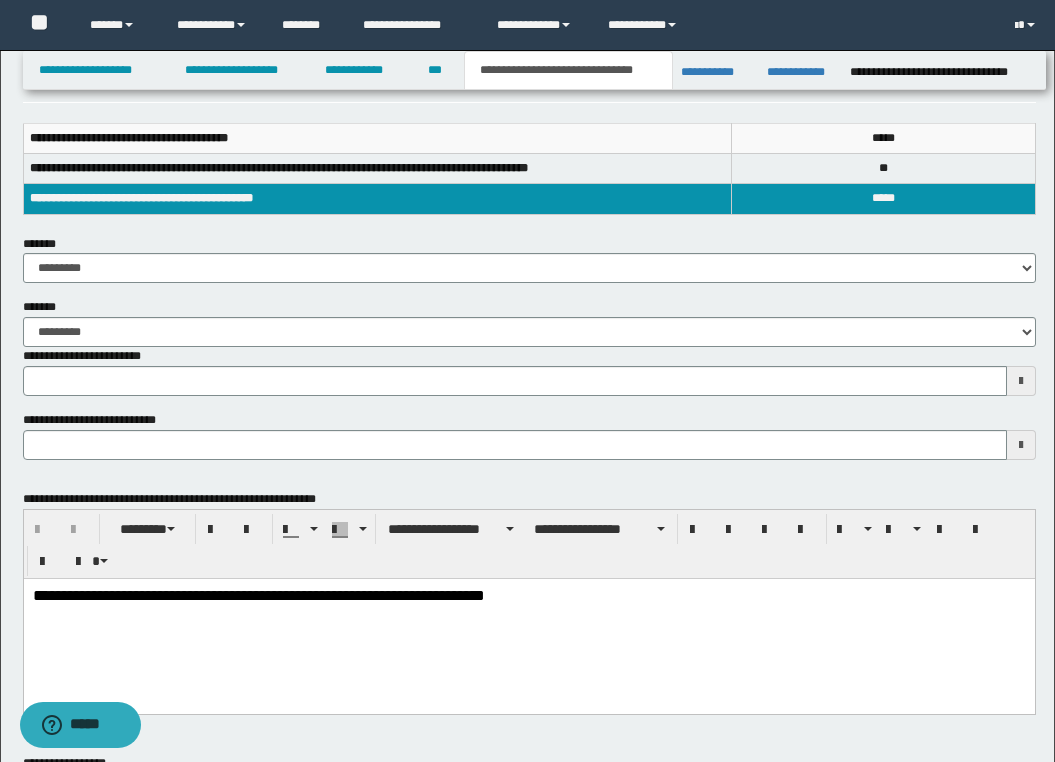 type 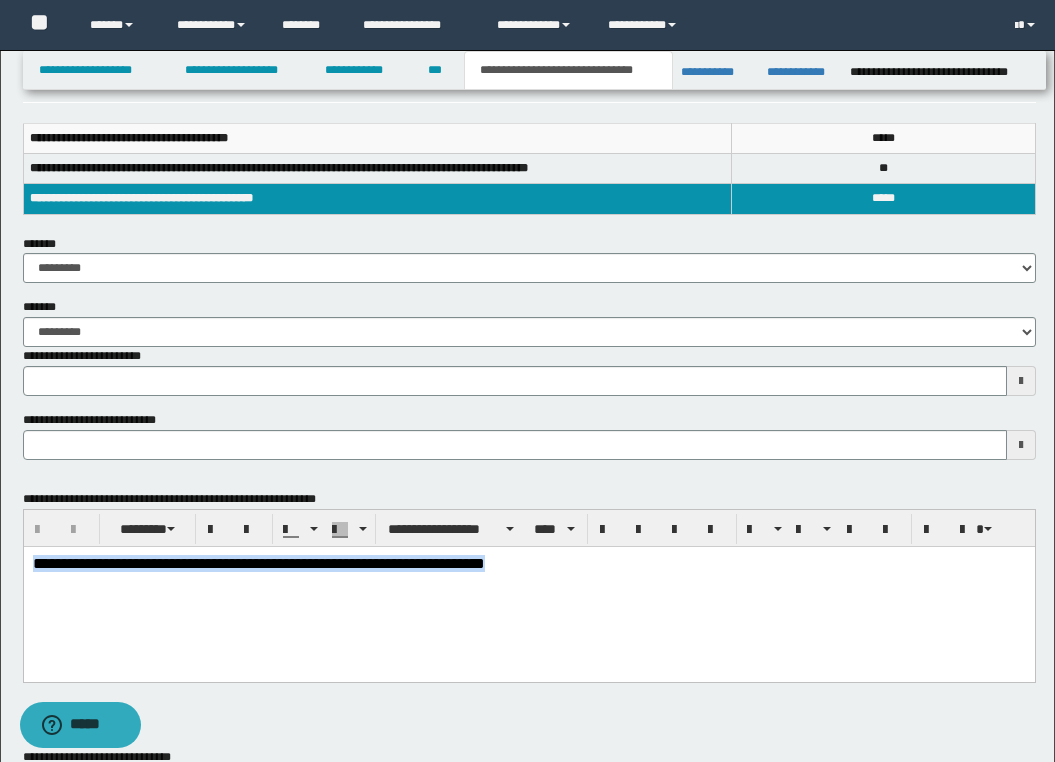 drag, startPoint x: 613, startPoint y: 570, endPoint x: 102, endPoint y: 549, distance: 511.43134 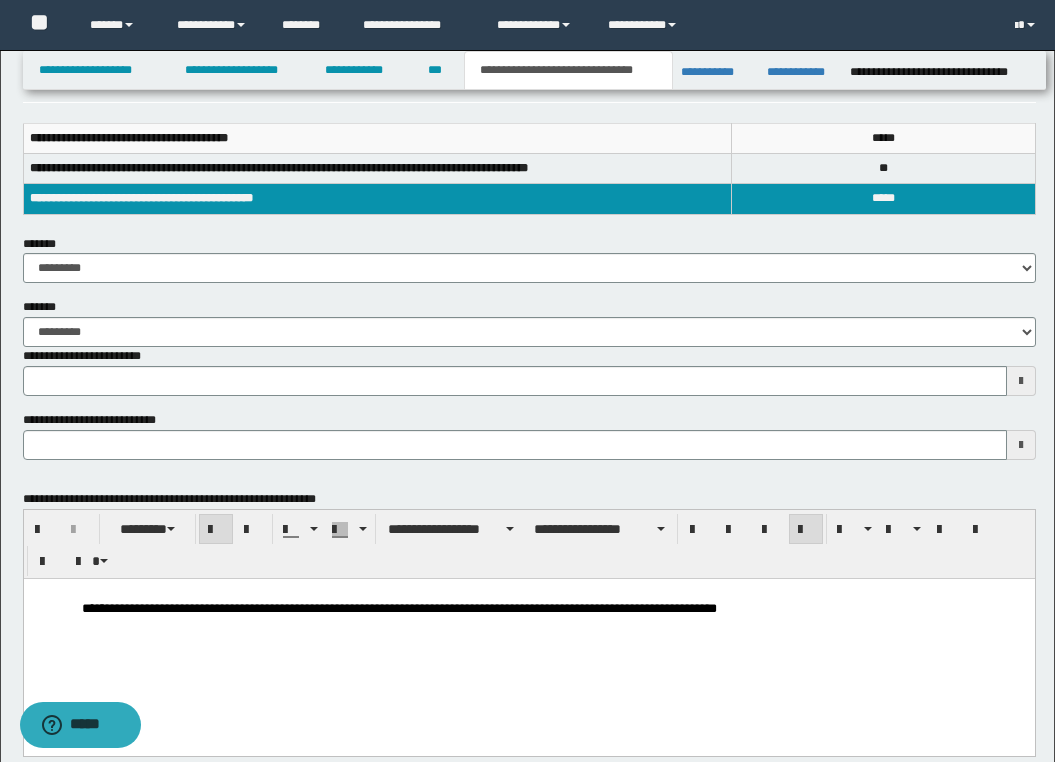 click on "**********" at bounding box center [528, 607] 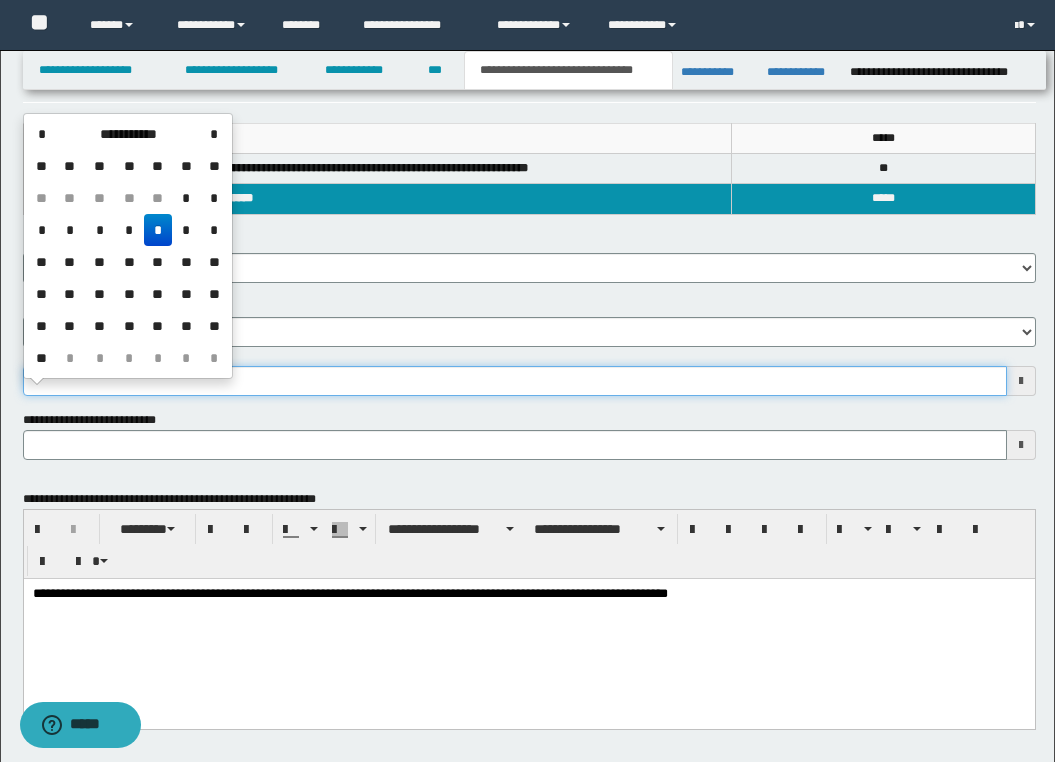 click on "**********" at bounding box center [515, 381] 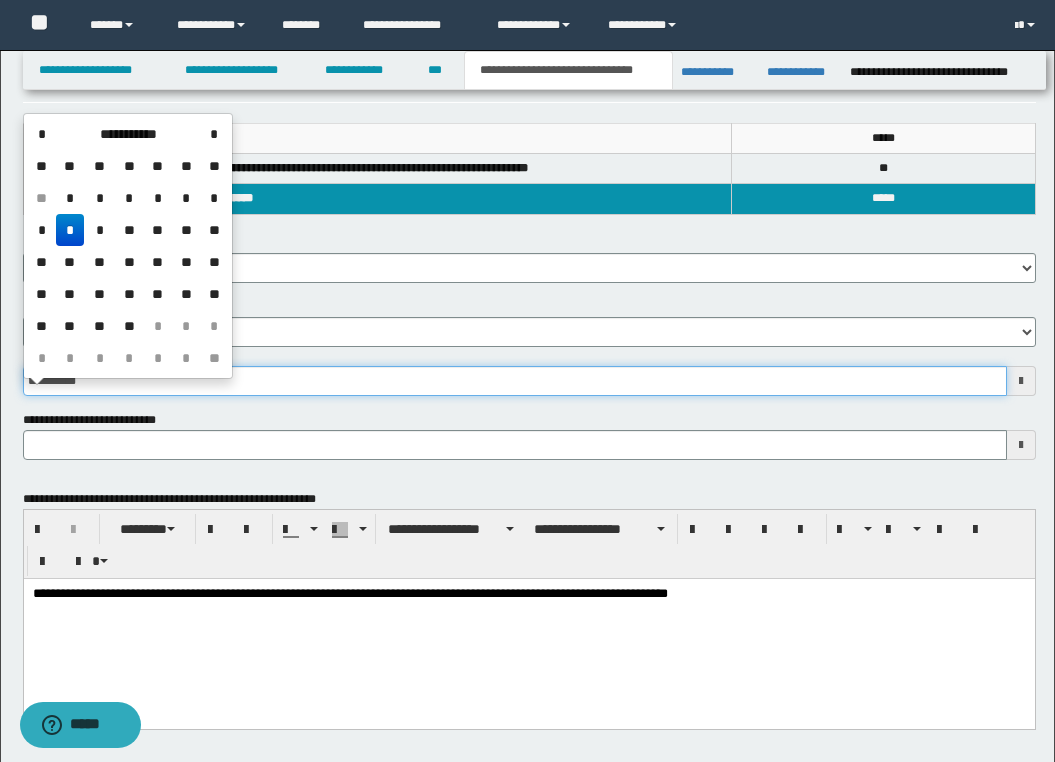 type 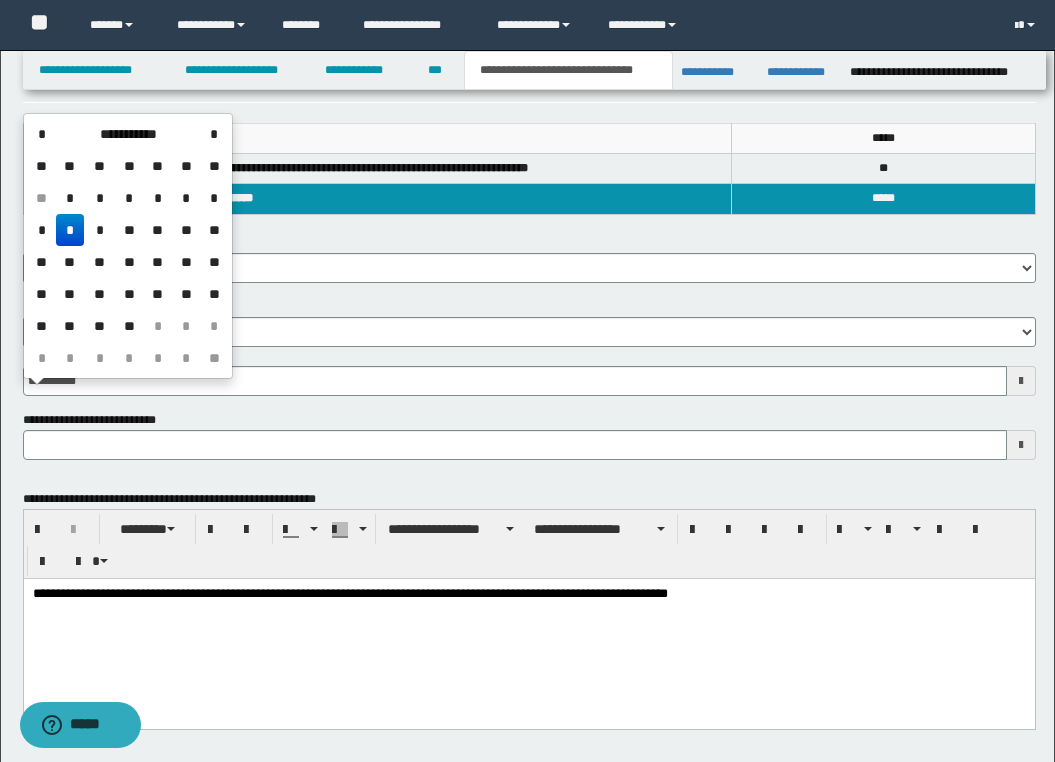 type on "**********" 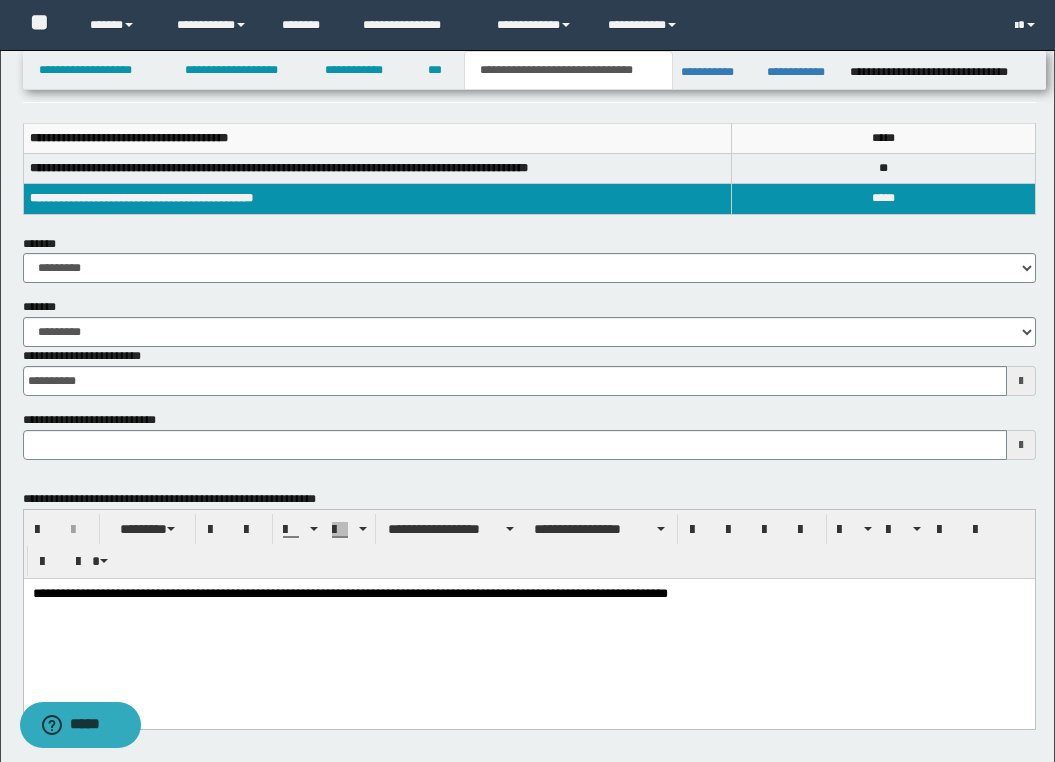 click on "**********" at bounding box center (529, 362) 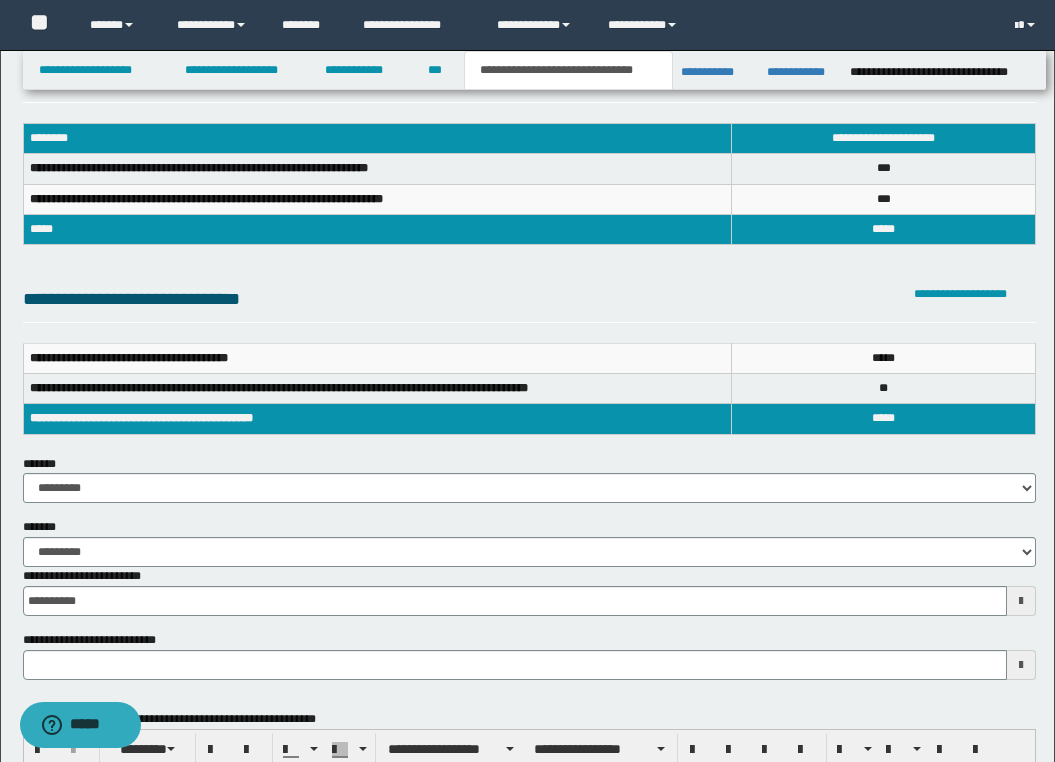 scroll, scrollTop: 0, scrollLeft: 0, axis: both 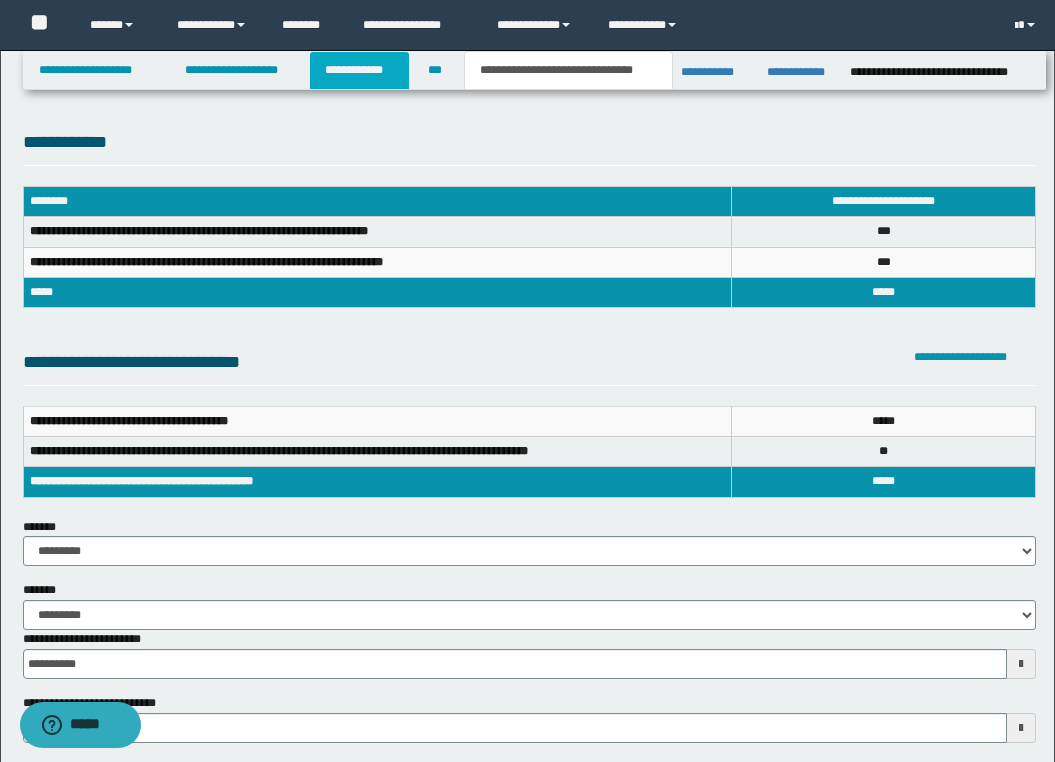 click on "**********" at bounding box center (359, 70) 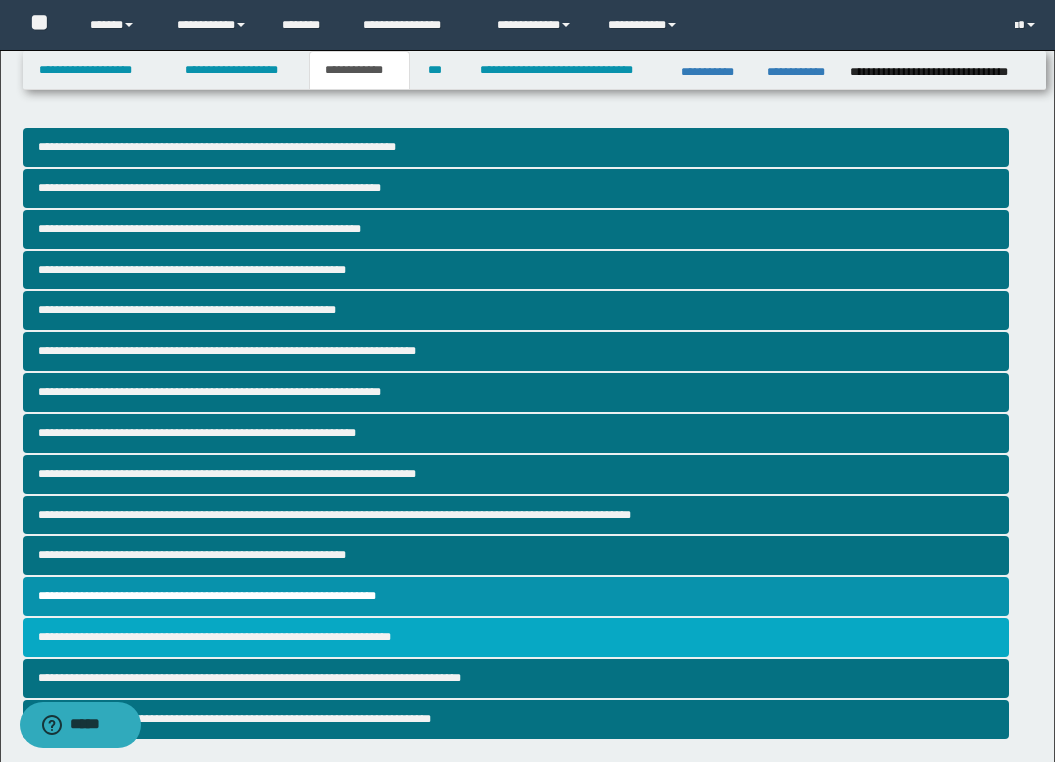 click on "**********" at bounding box center [516, 637] 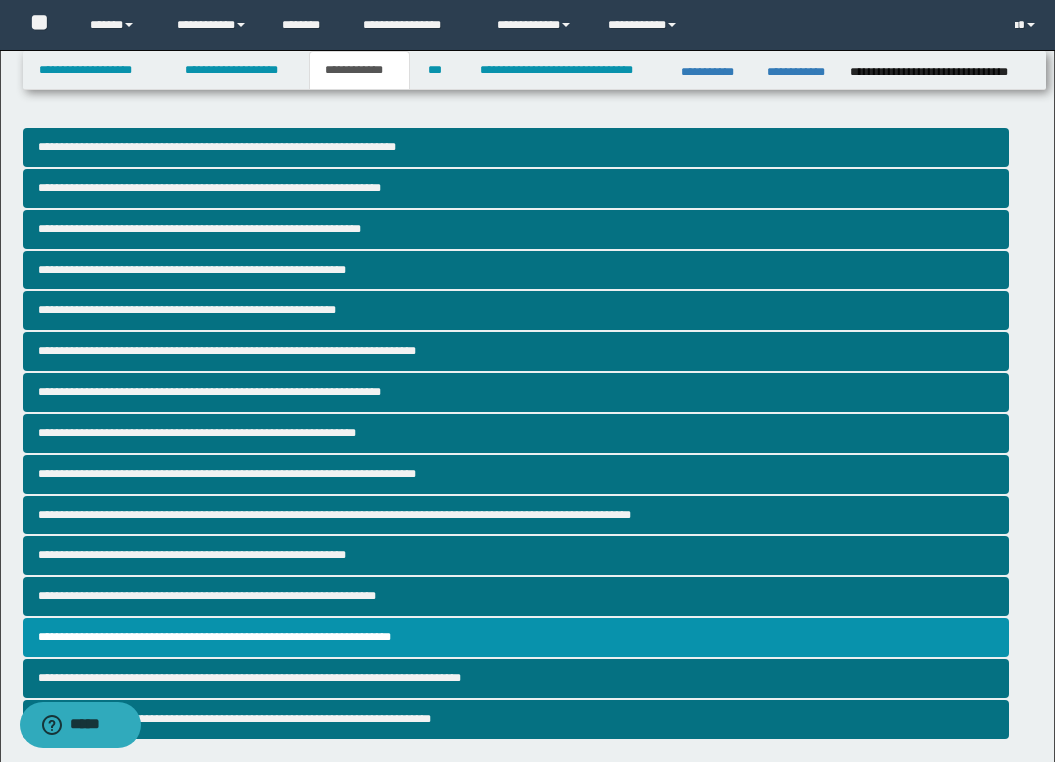 click on "**********" at bounding box center (527, 1166) 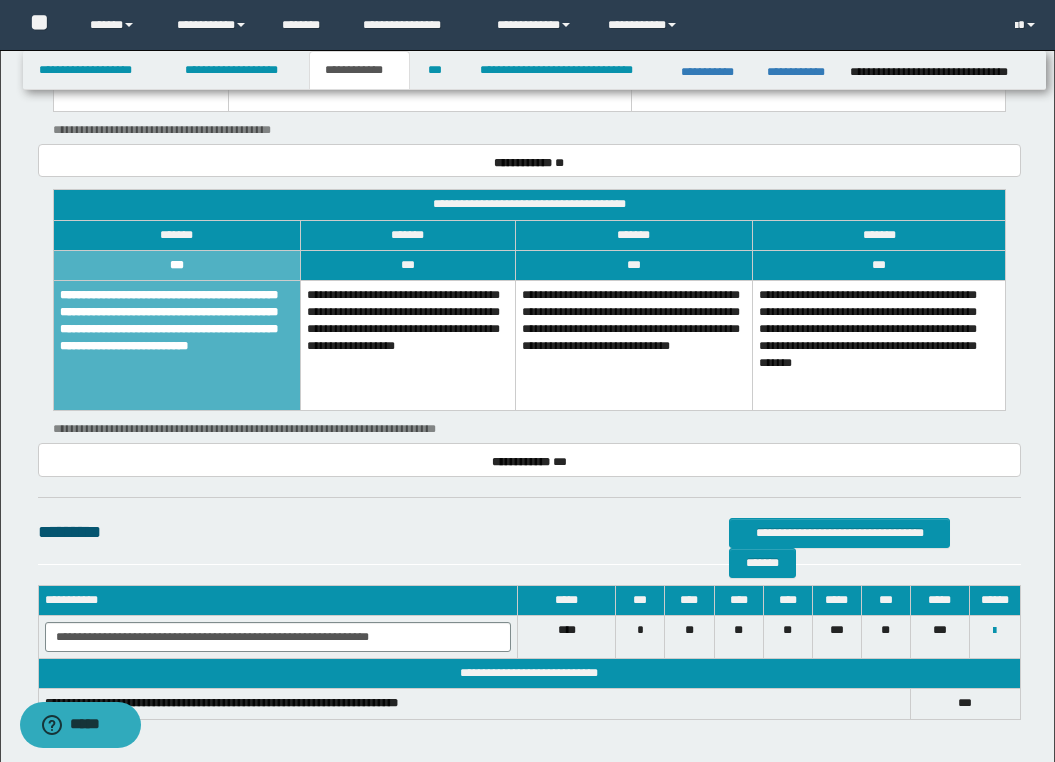 scroll, scrollTop: 1520, scrollLeft: 0, axis: vertical 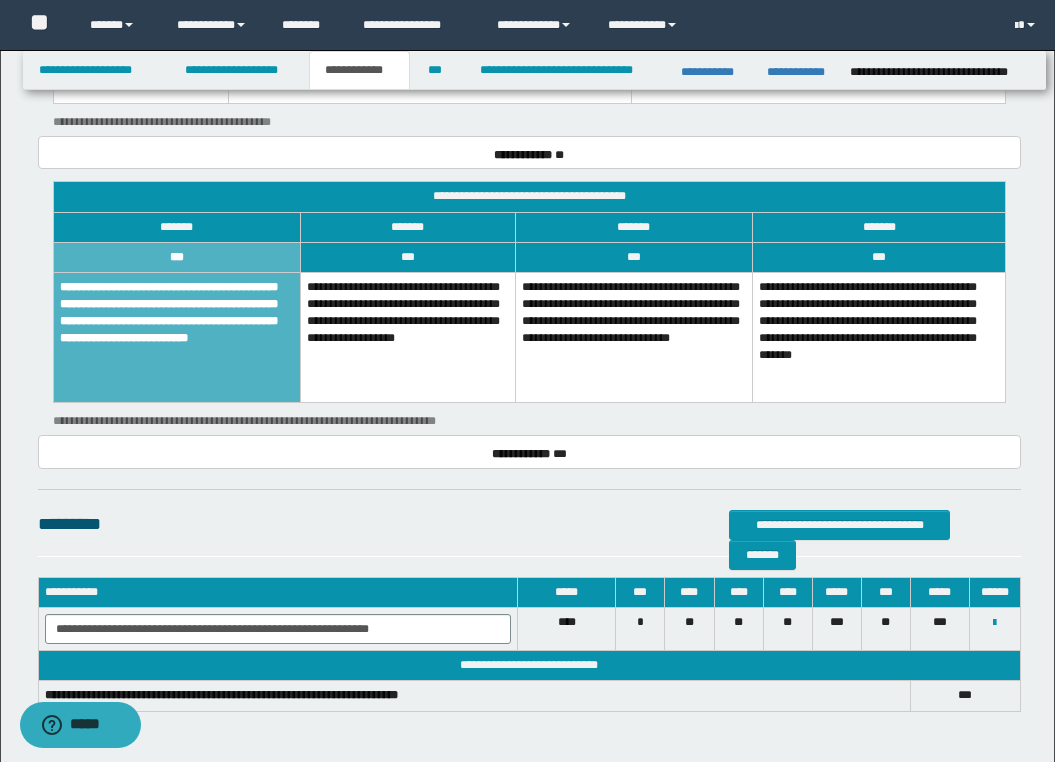 click on "**********" at bounding box center [529, -16] 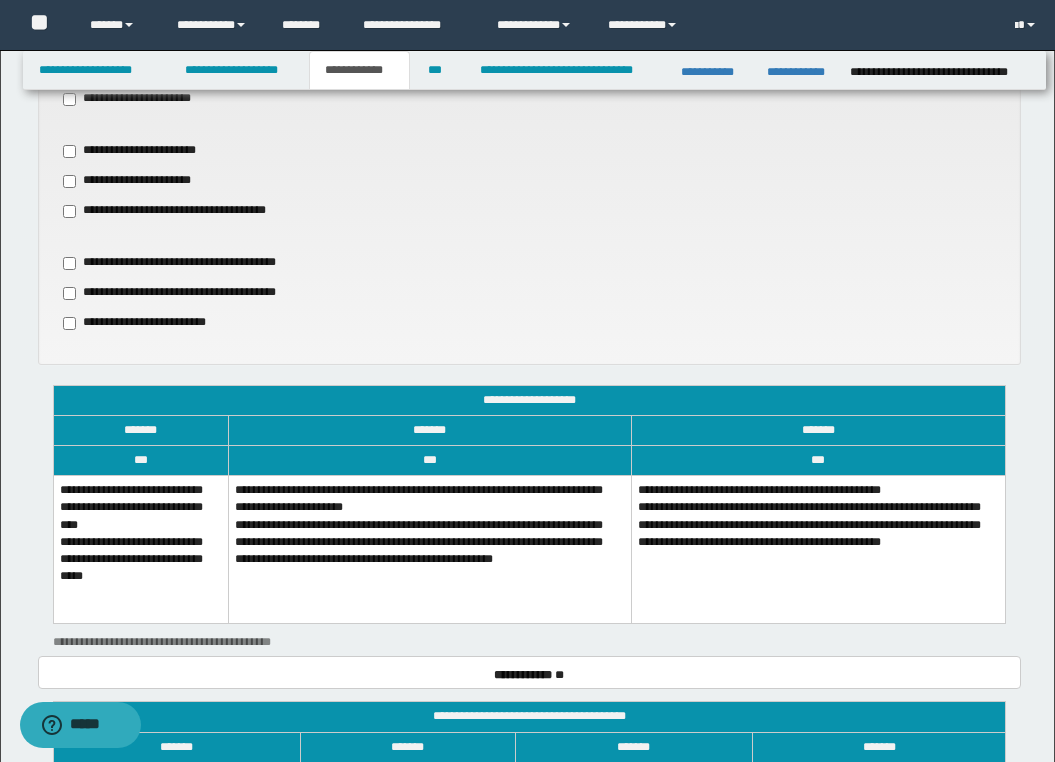 scroll, scrollTop: 960, scrollLeft: 0, axis: vertical 